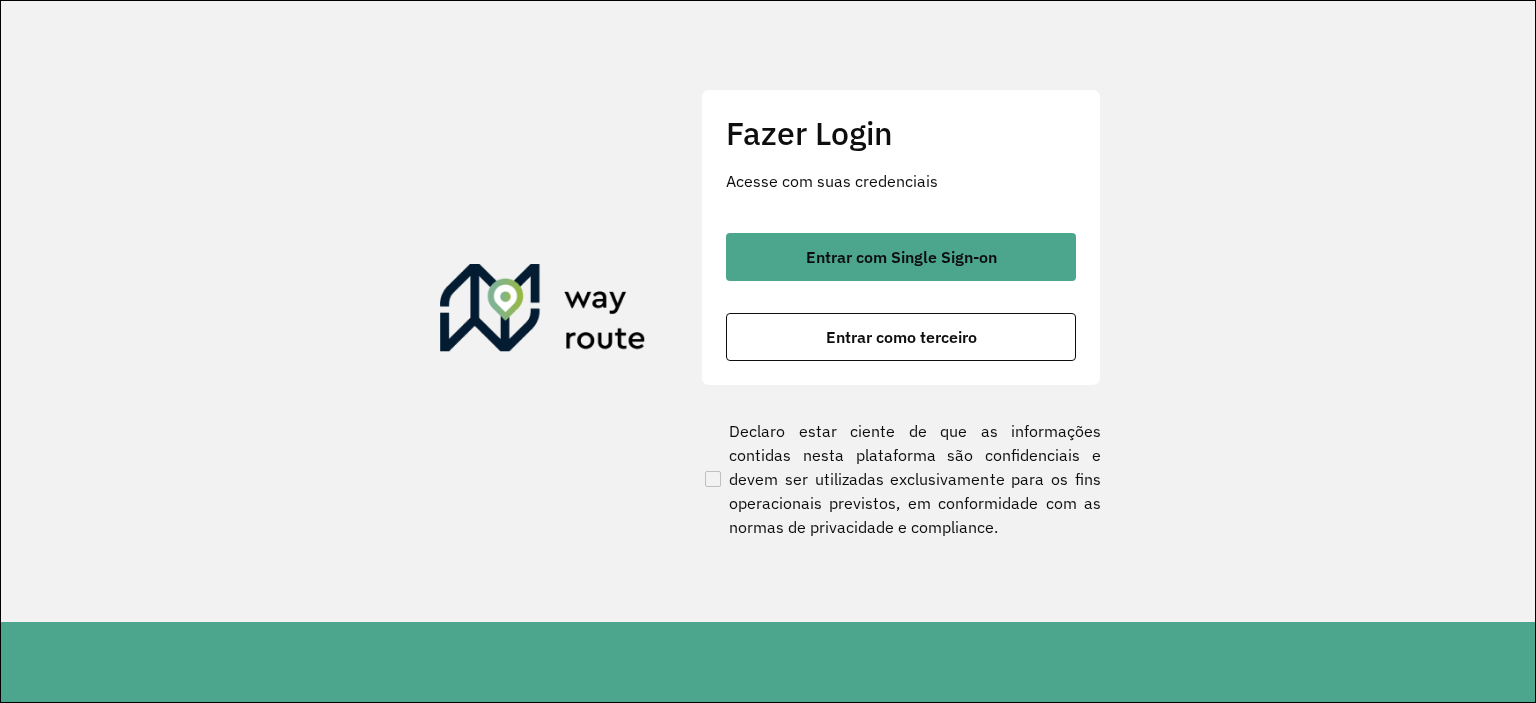 scroll, scrollTop: 0, scrollLeft: 0, axis: both 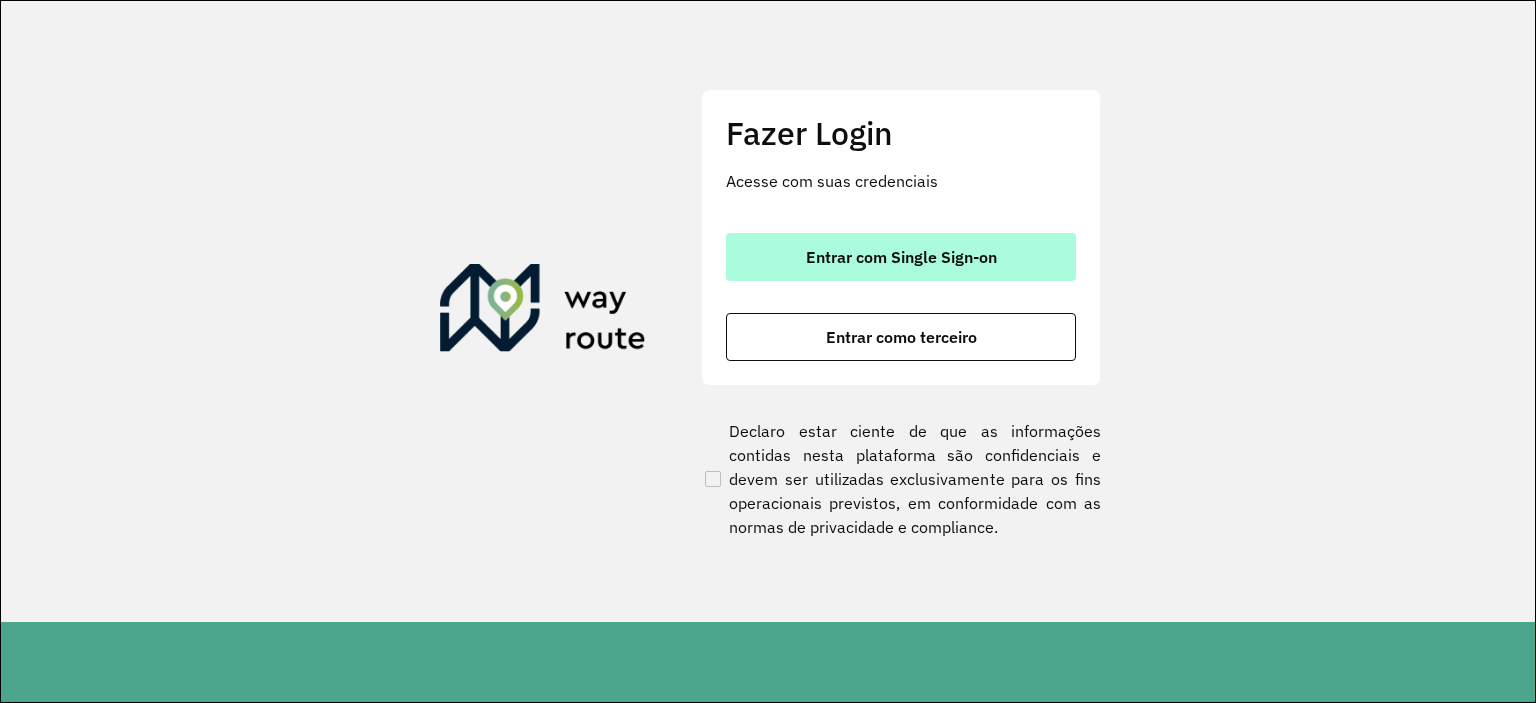 click on "Entrar com Single Sign-on" at bounding box center (901, 257) 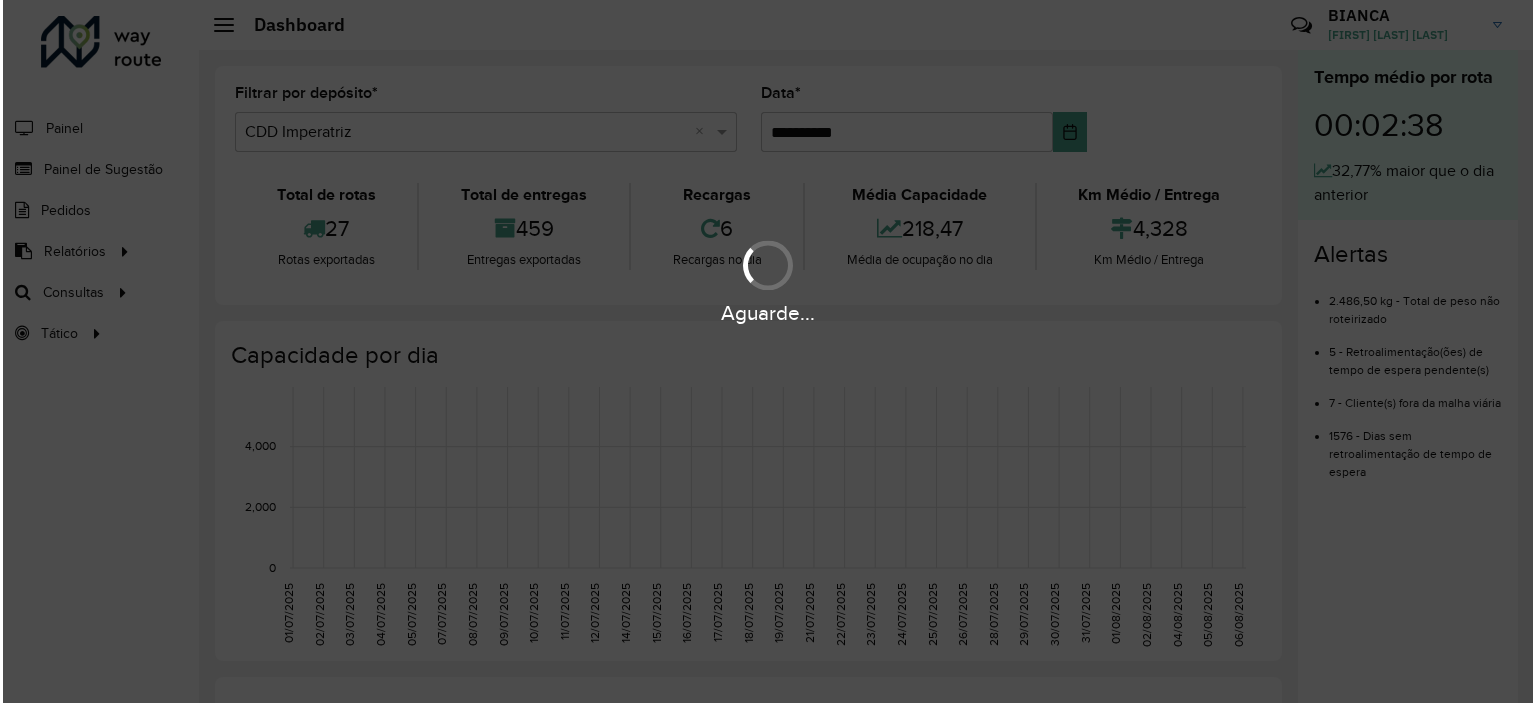 scroll, scrollTop: 0, scrollLeft: 0, axis: both 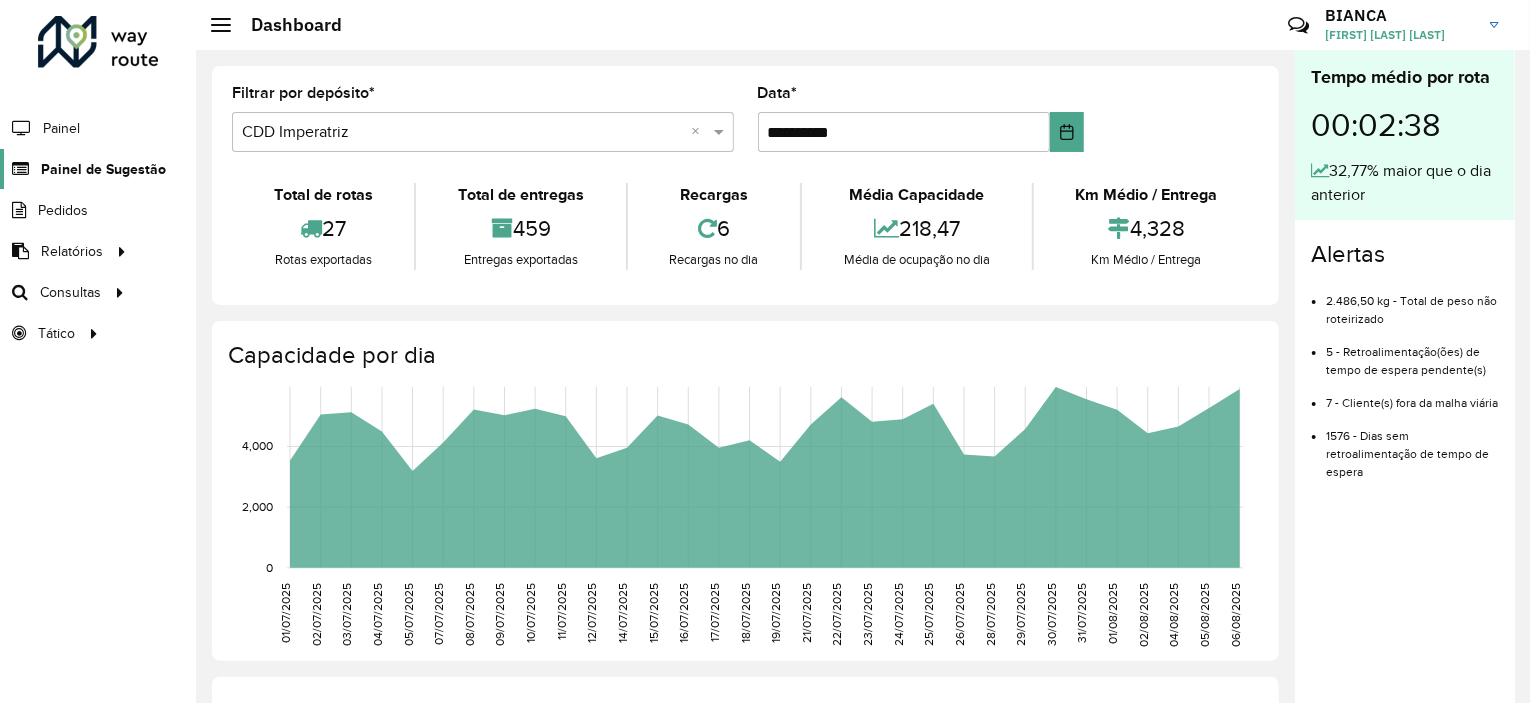 click on "Painel de Sugestão" 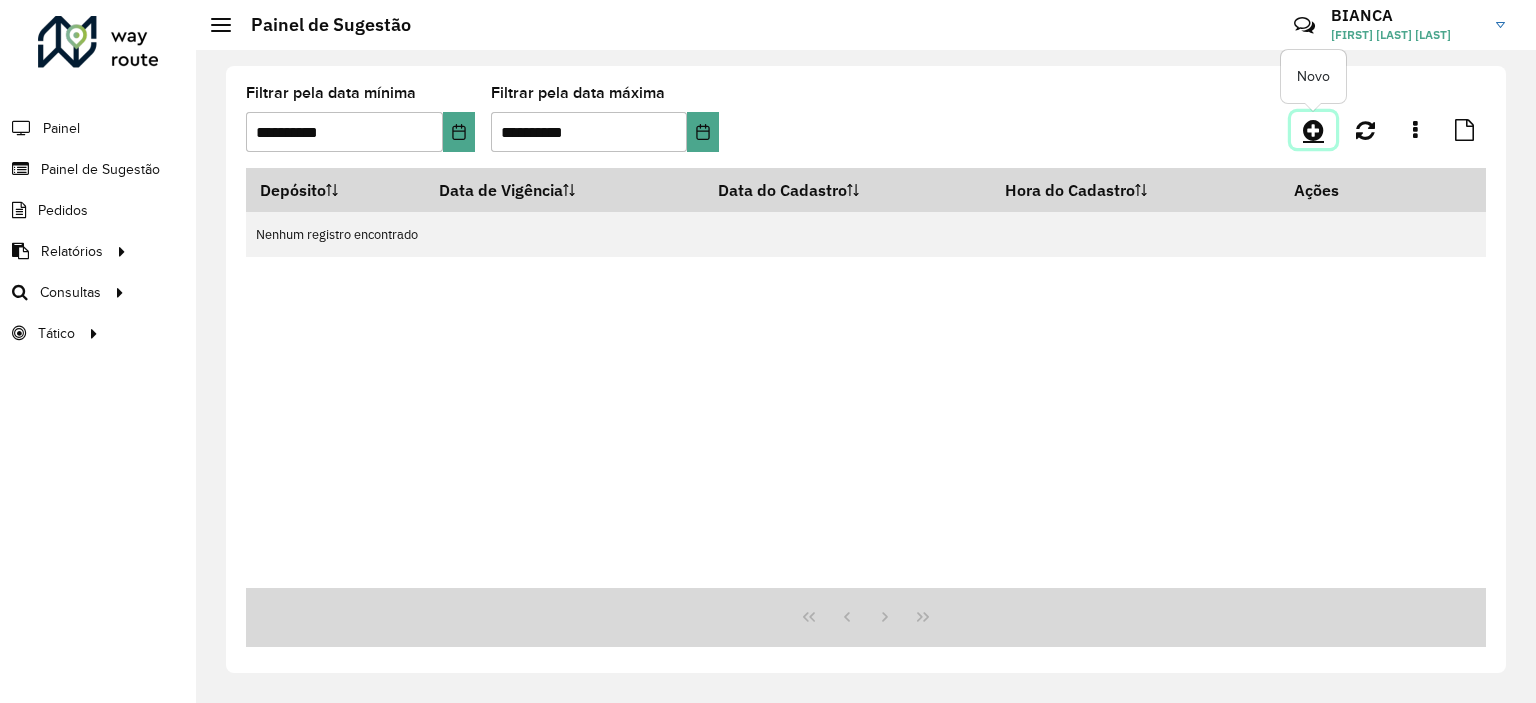 click 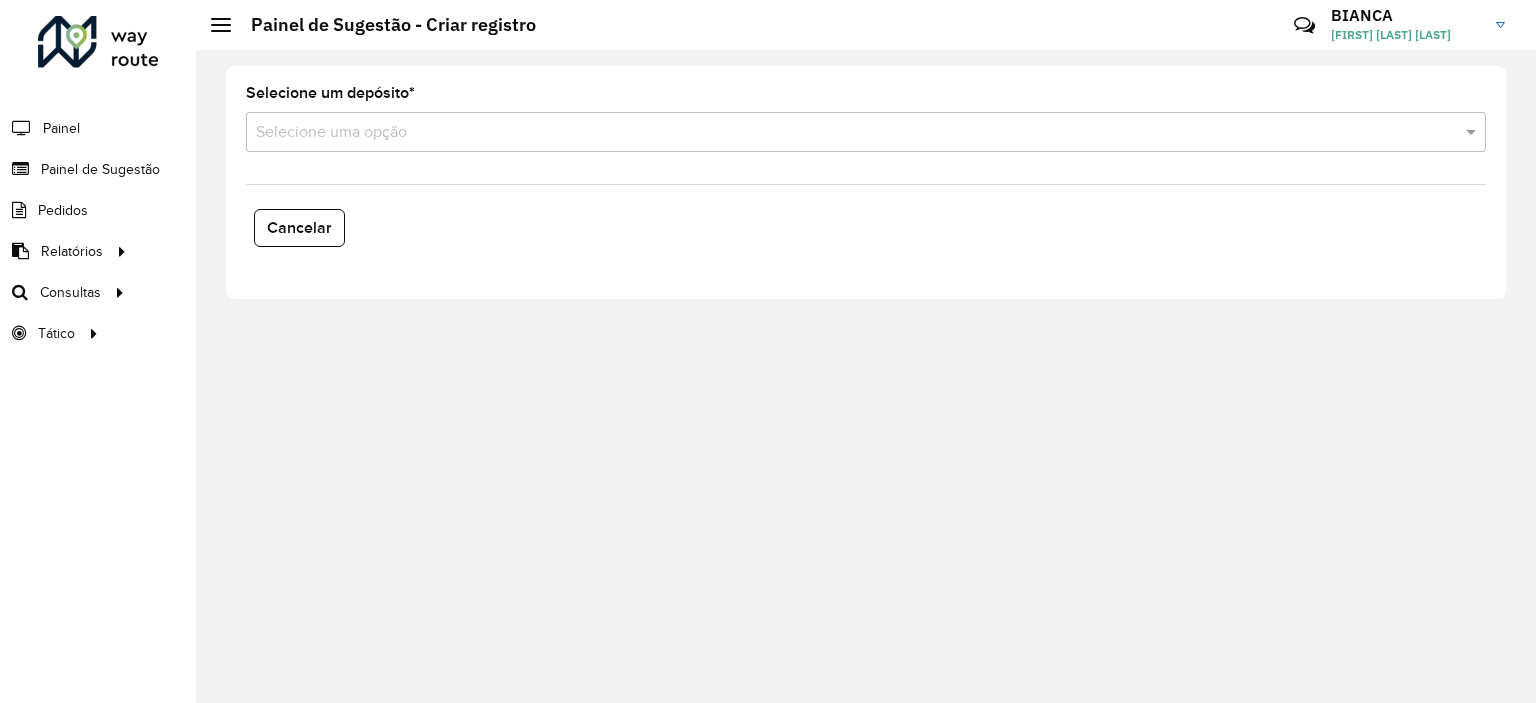 click at bounding box center (846, 133) 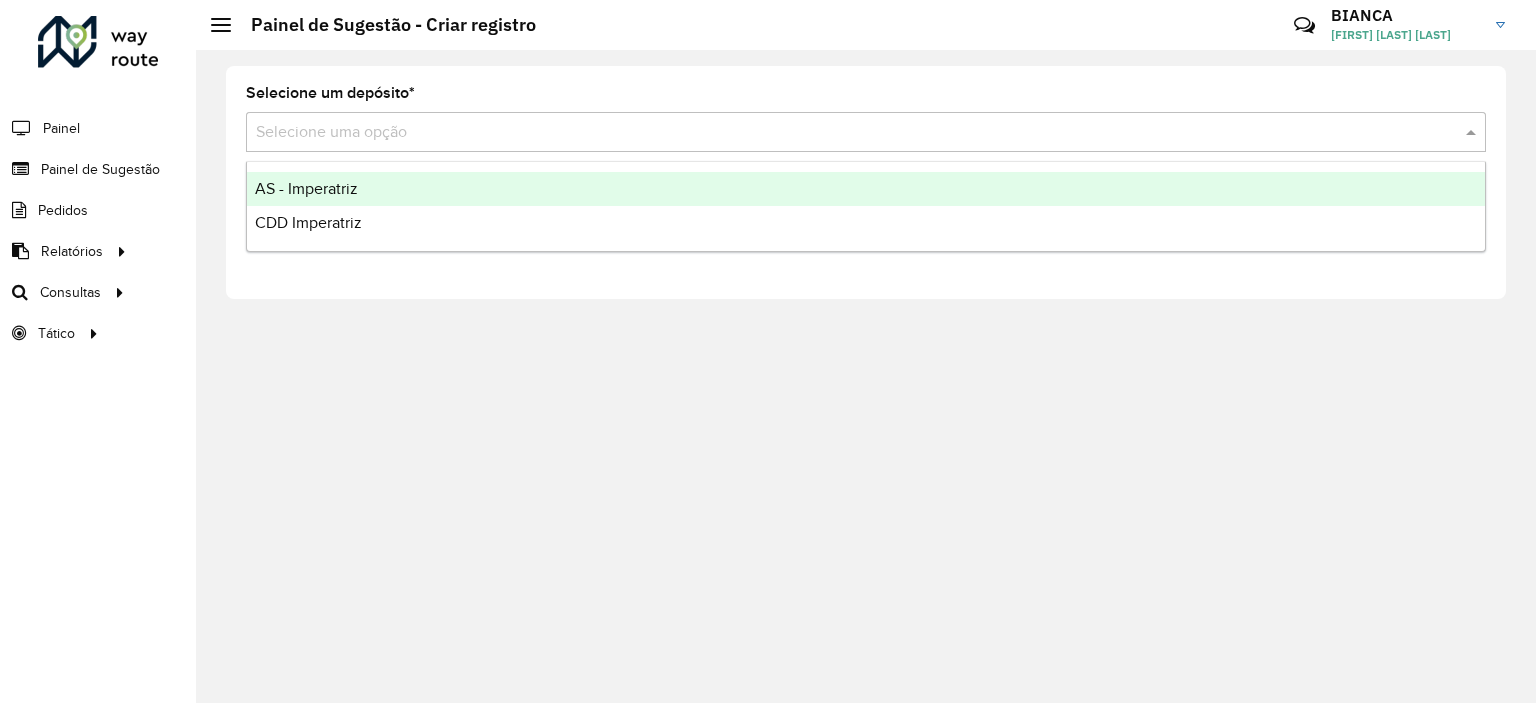 click on "CDD Imperatriz" at bounding box center [308, 222] 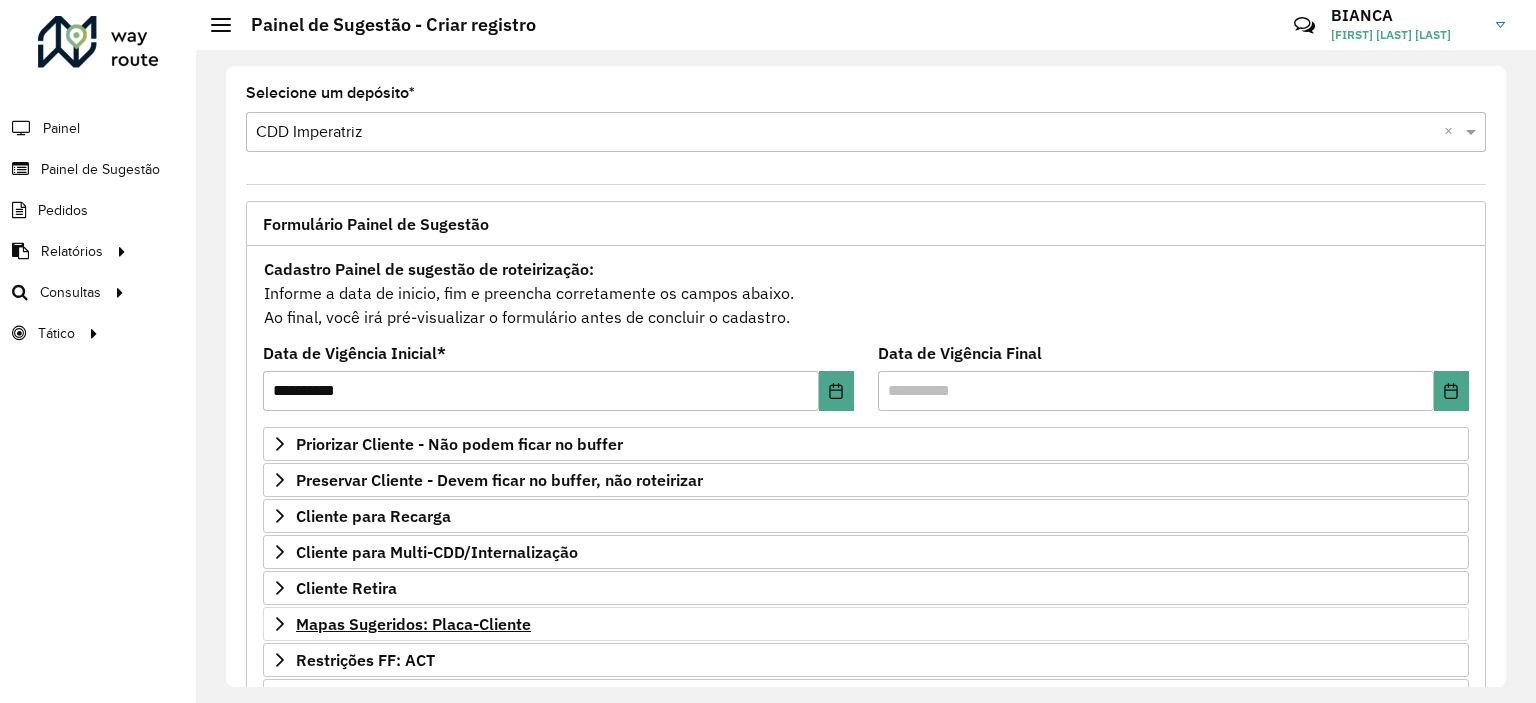 scroll, scrollTop: 286, scrollLeft: 0, axis: vertical 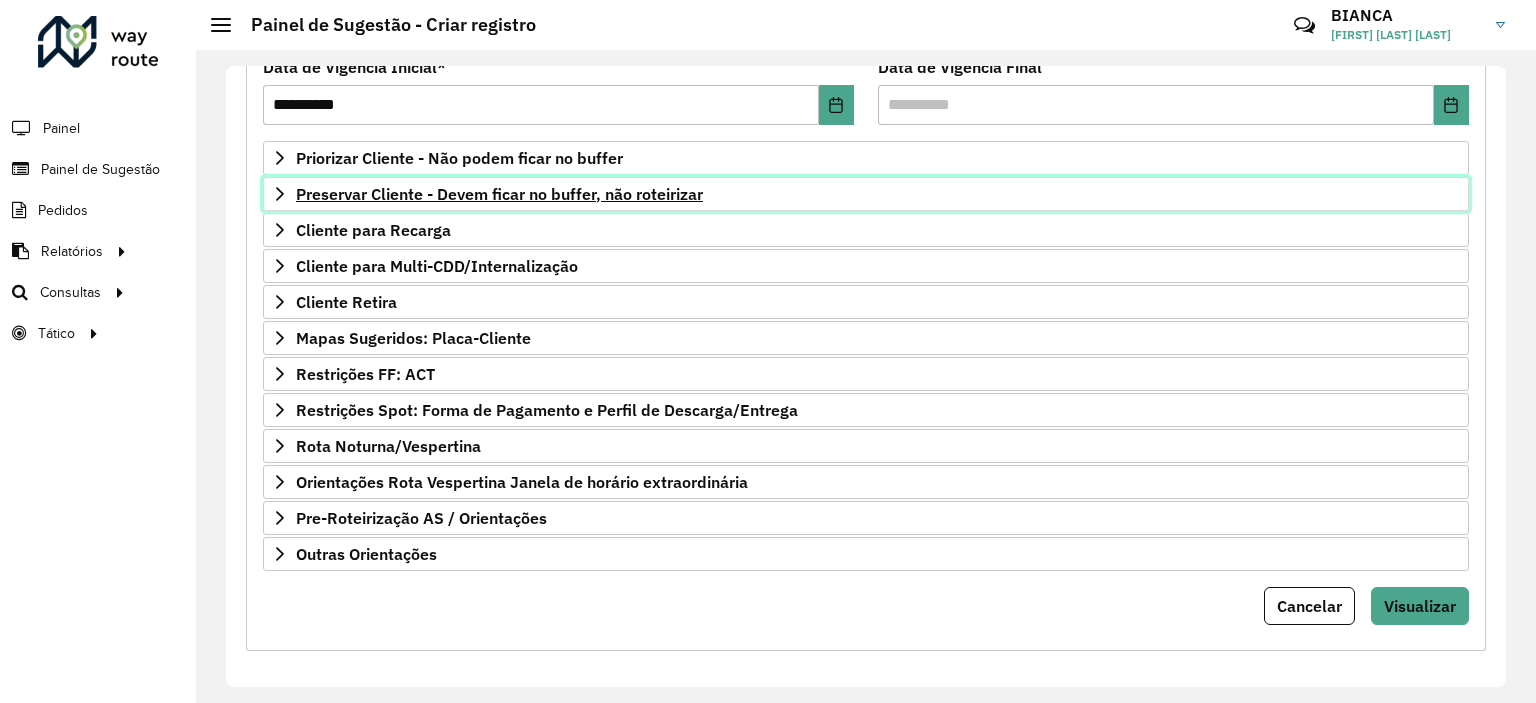 click on "Preservar Cliente - Devem ficar no buffer, não roteirizar" at bounding box center (499, 194) 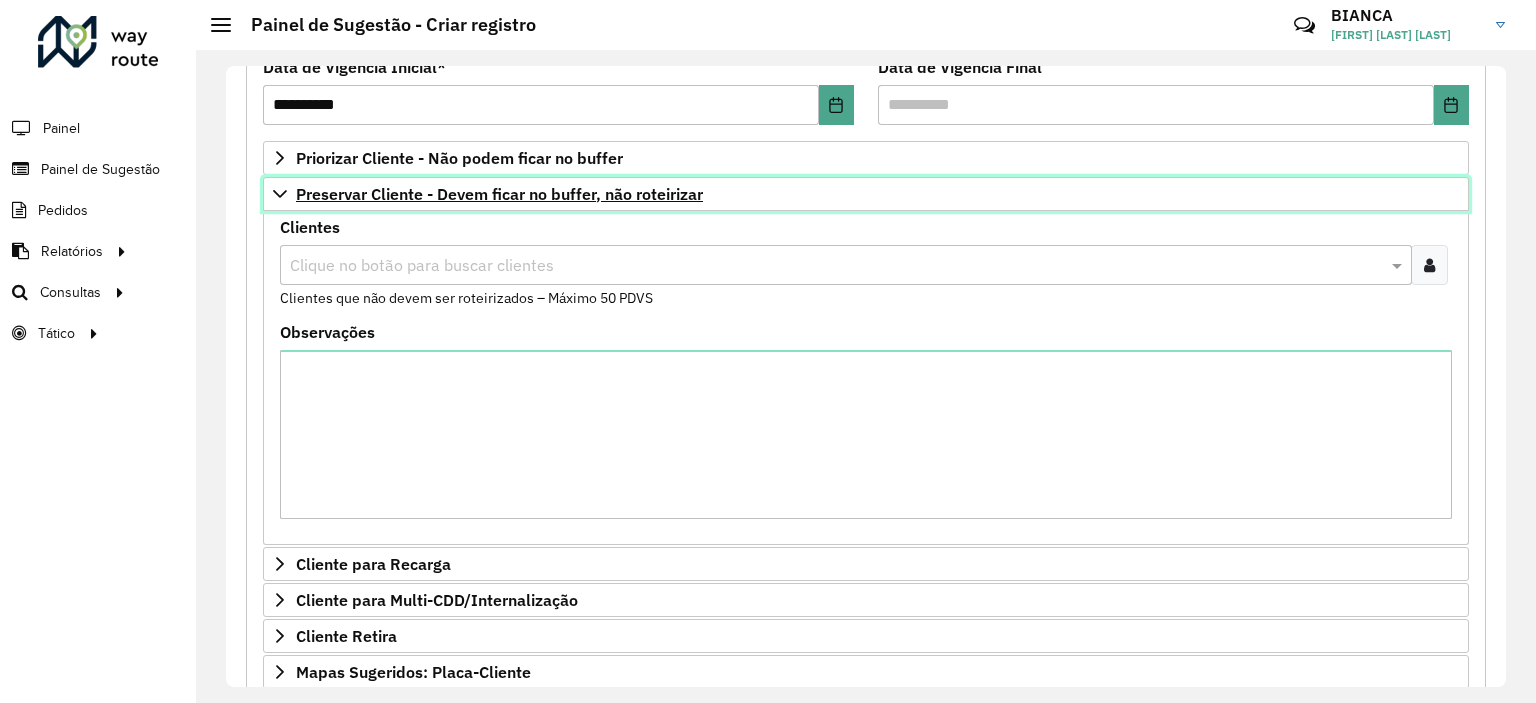 click on "Preservar Cliente - Devem ficar no buffer, não roteirizar" at bounding box center (499, 194) 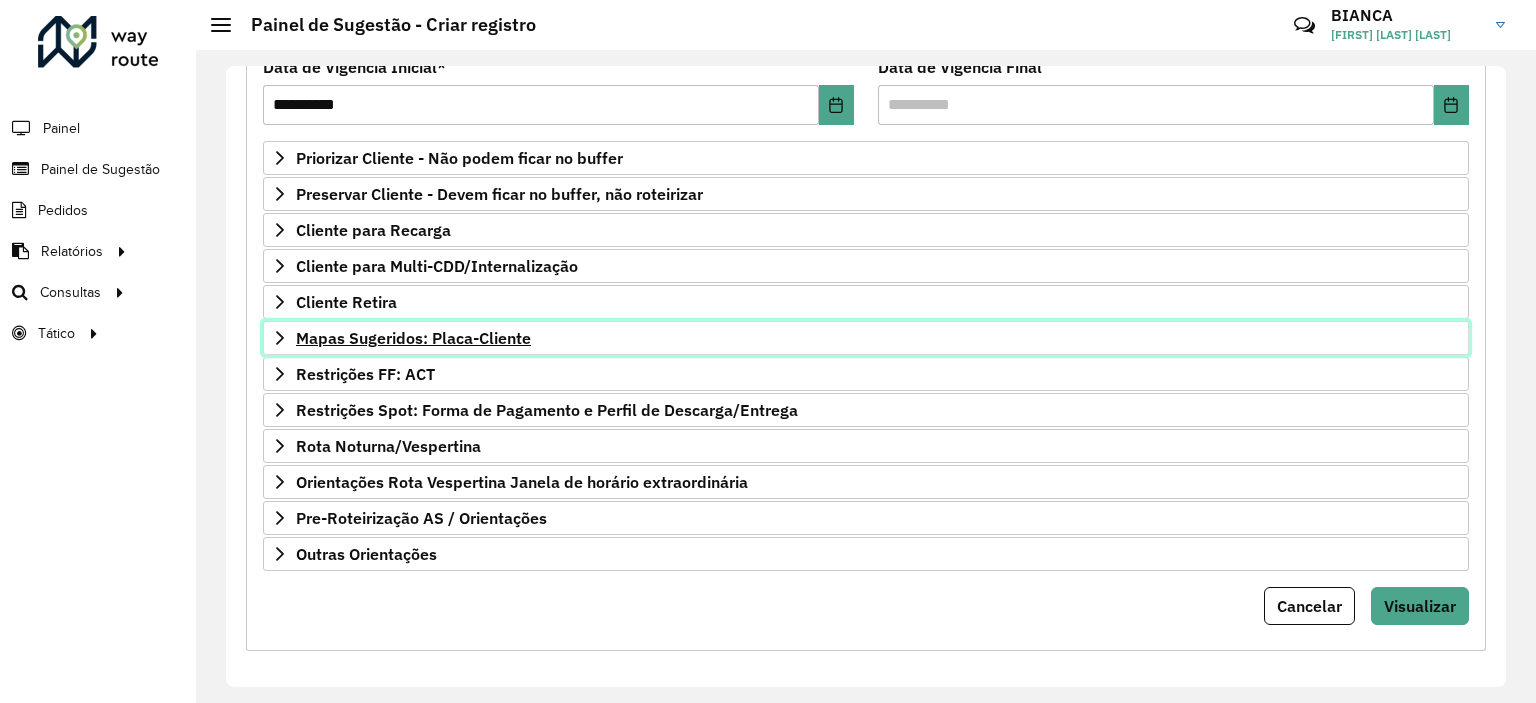 click on "Mapas Sugeridos: Placa-Cliente" at bounding box center (866, 338) 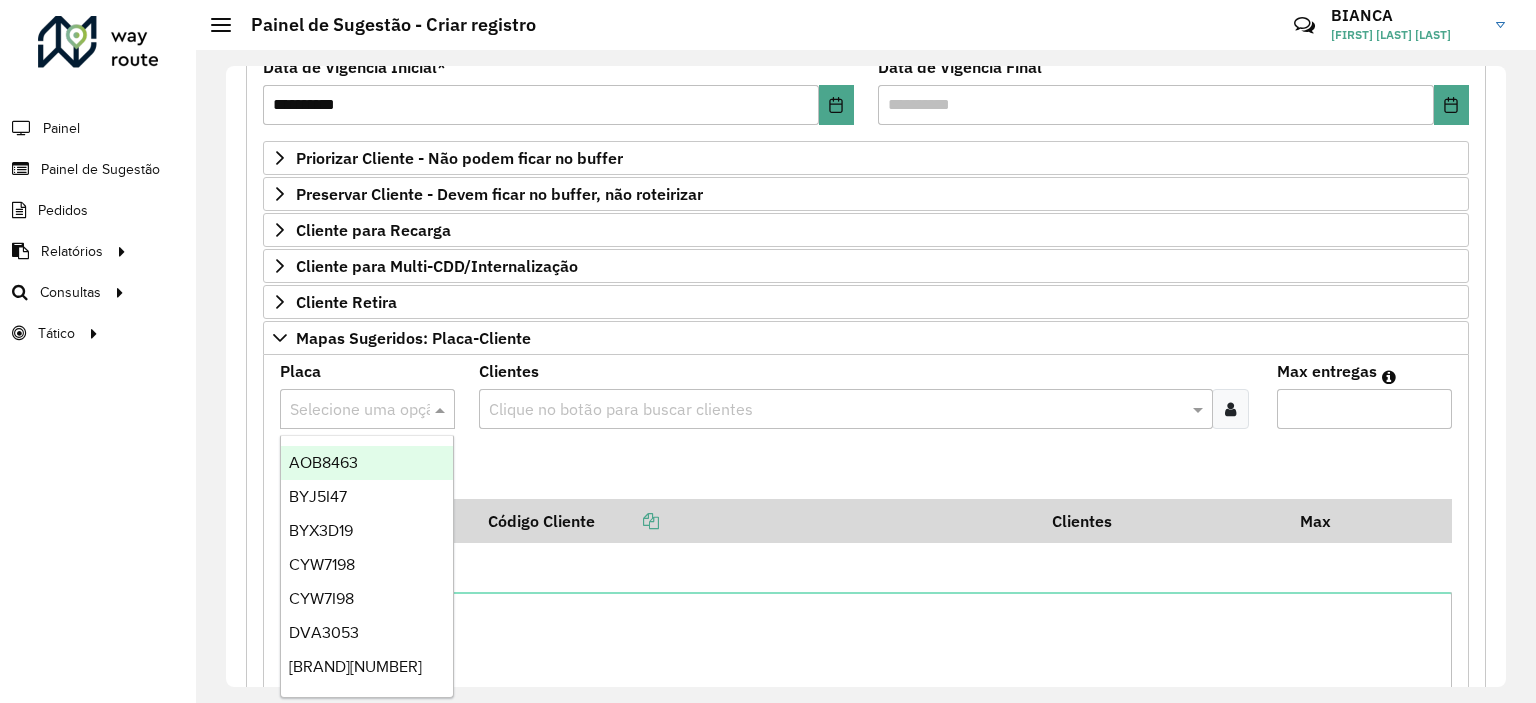 click at bounding box center (347, 410) 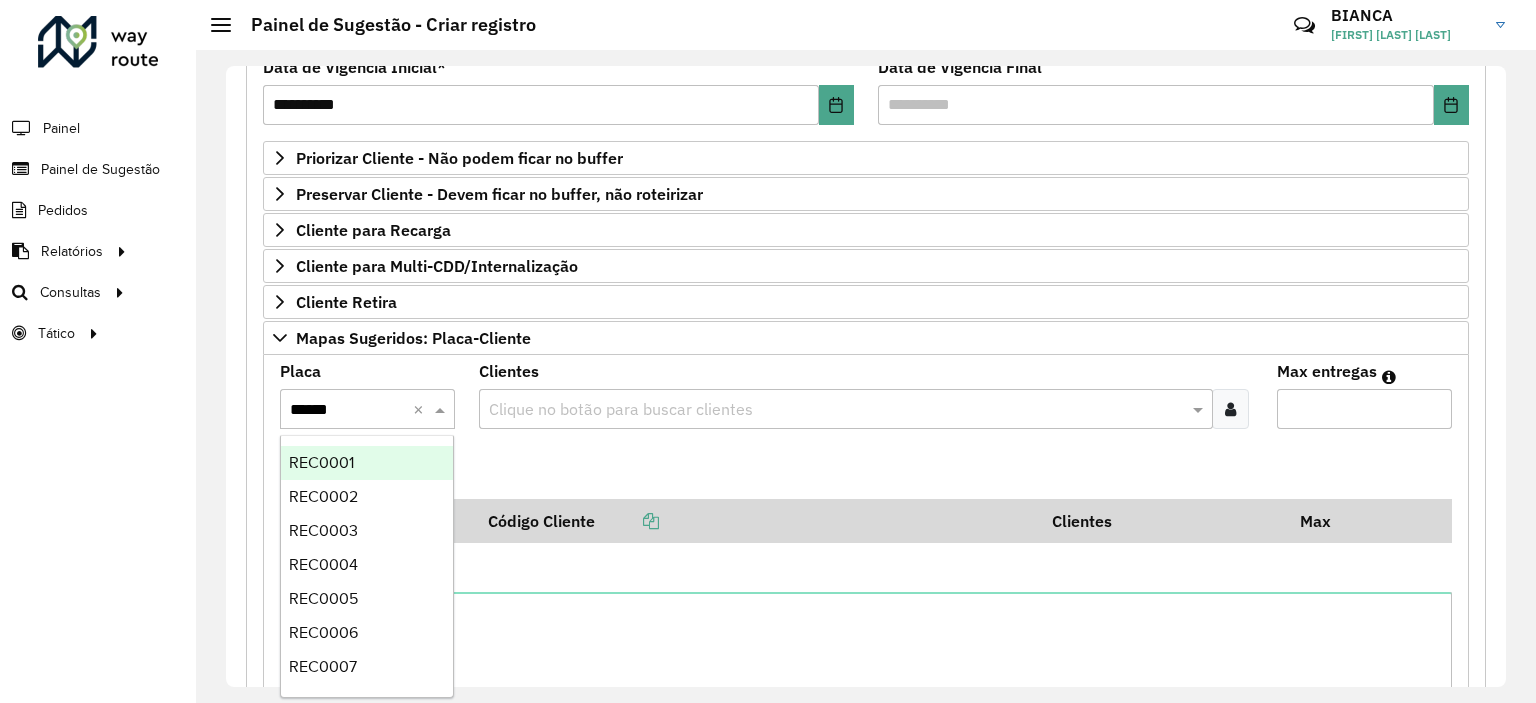 type on "*******" 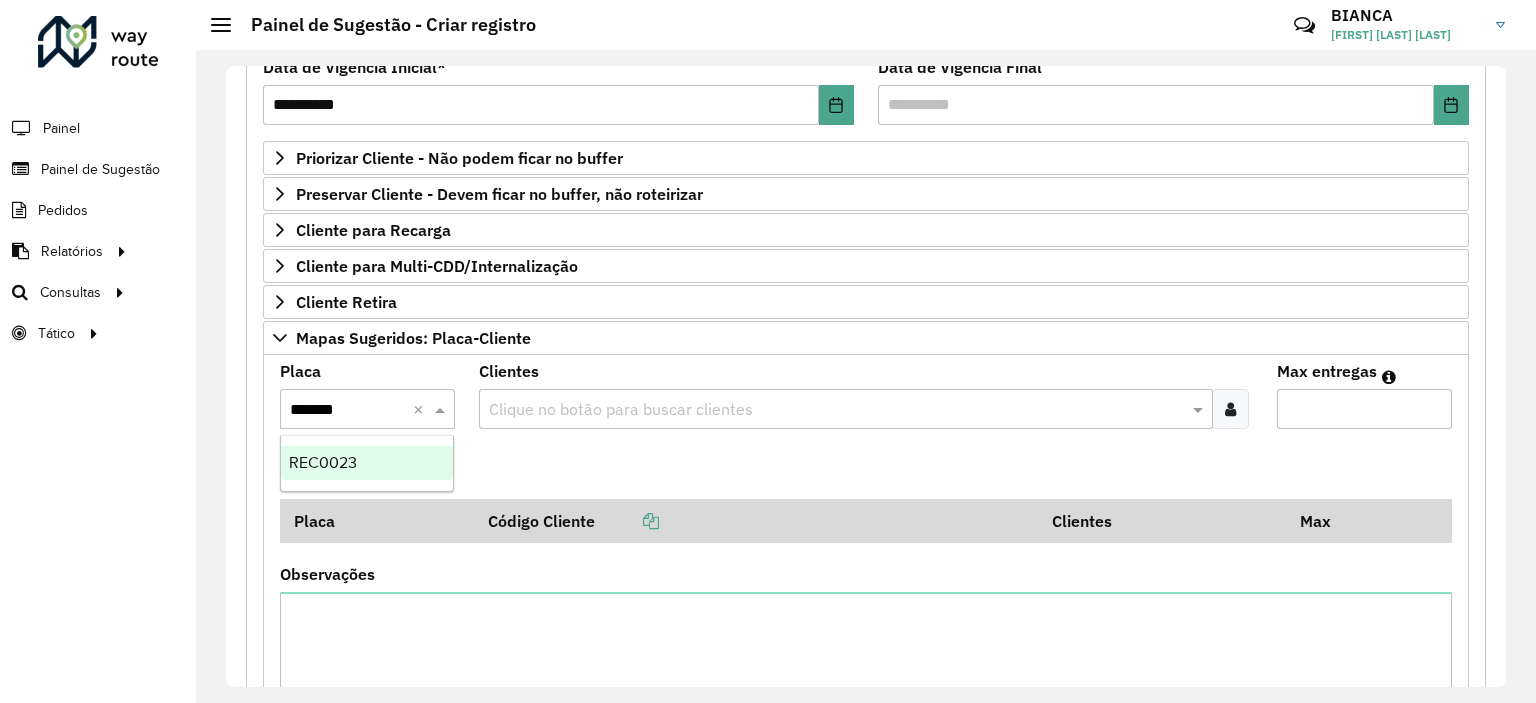 click on "REC0023" at bounding box center [367, 463] 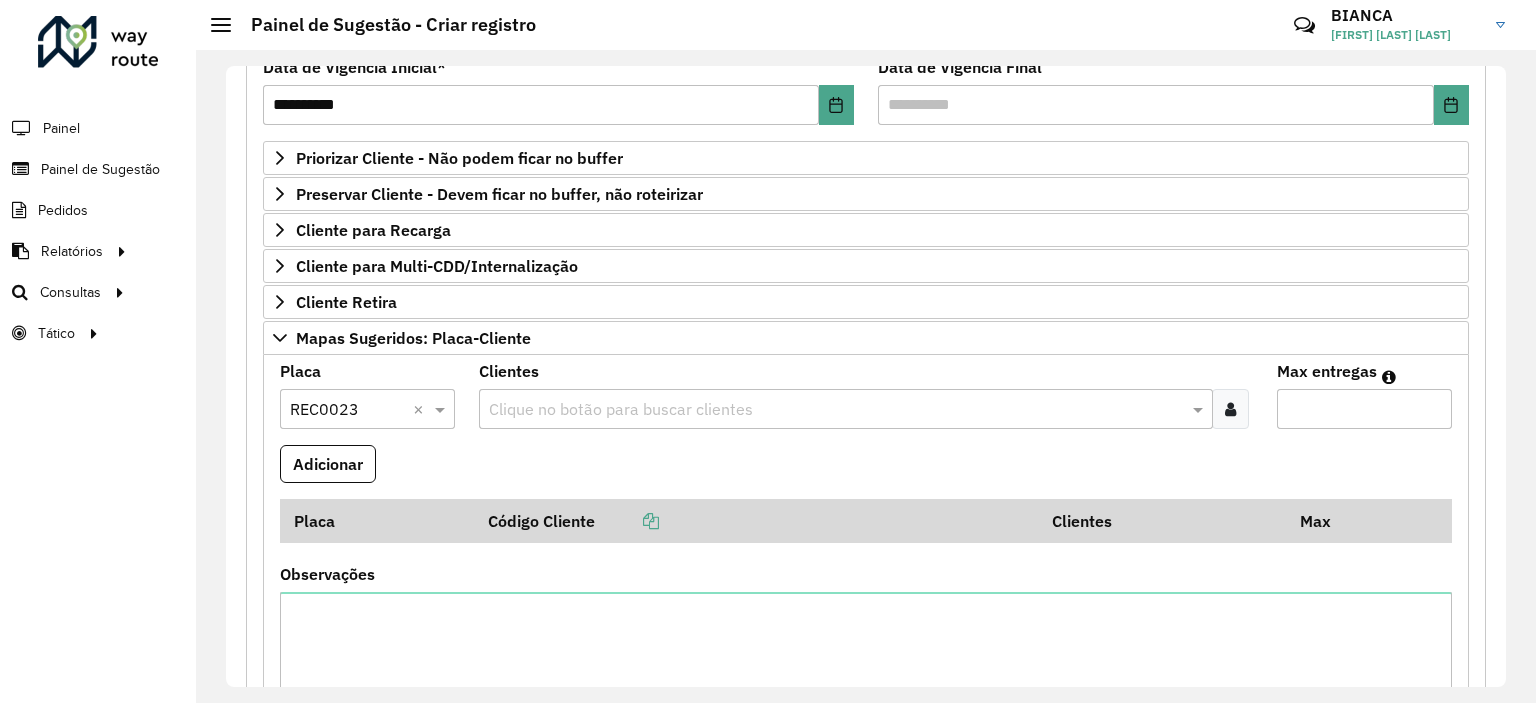 click at bounding box center [835, 410] 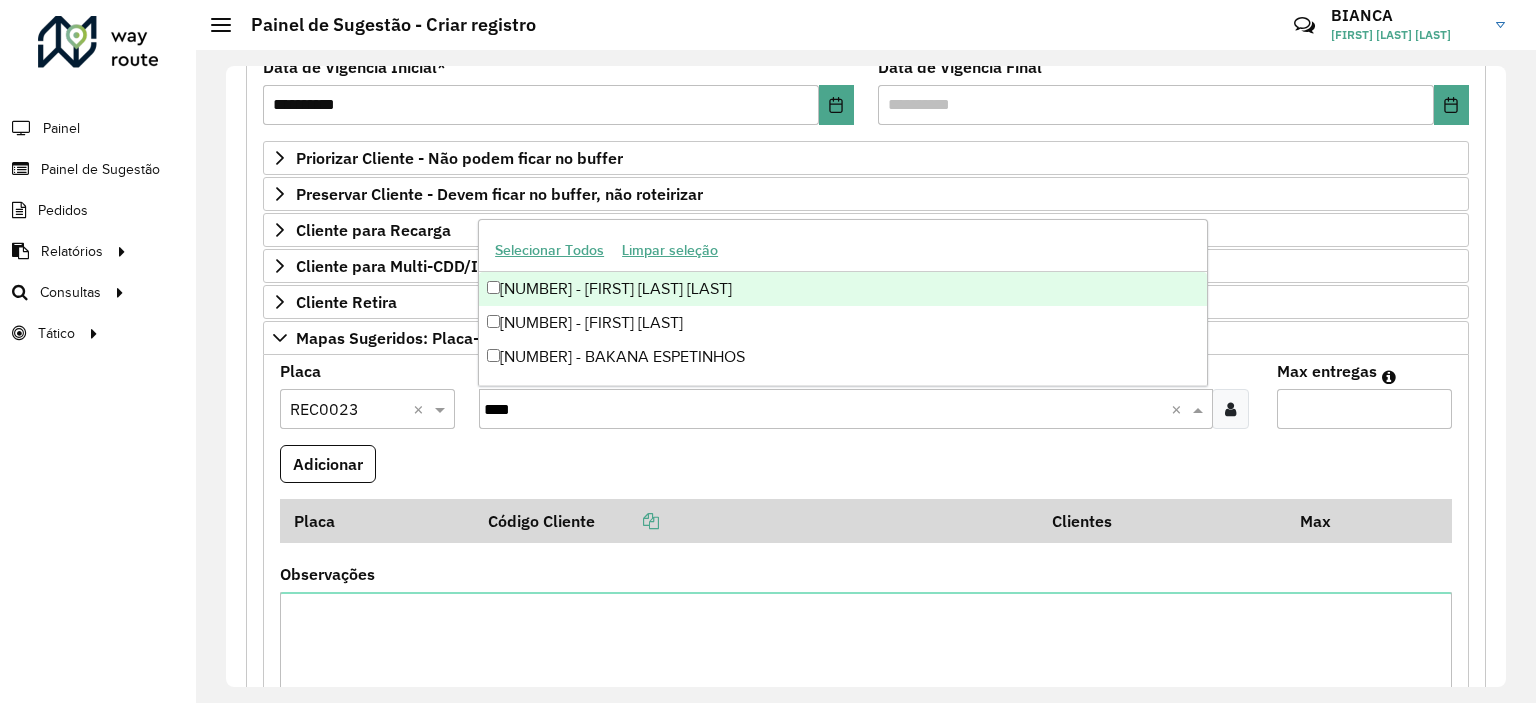 type on "*****" 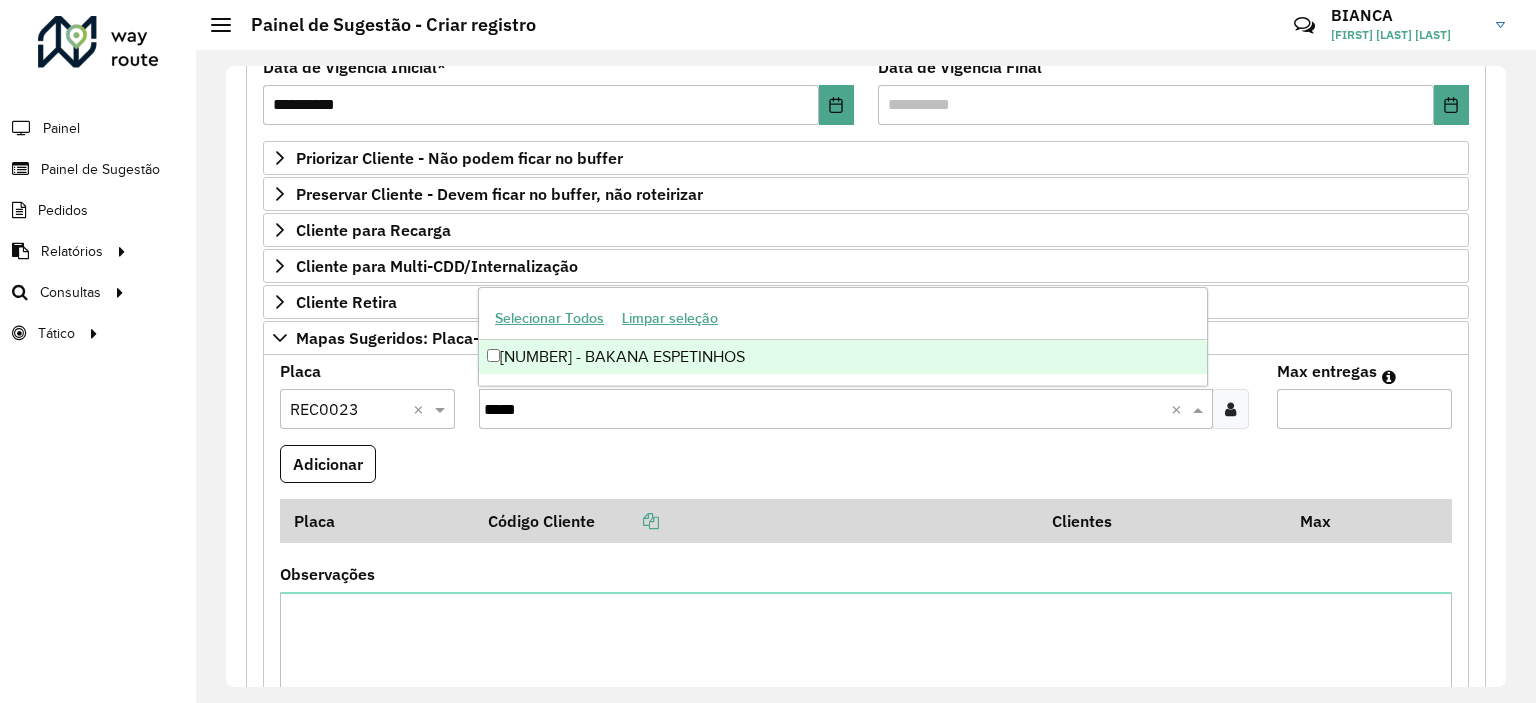 click on "[NUMBER] - BAKANA ESPETINHOS" at bounding box center (843, 357) 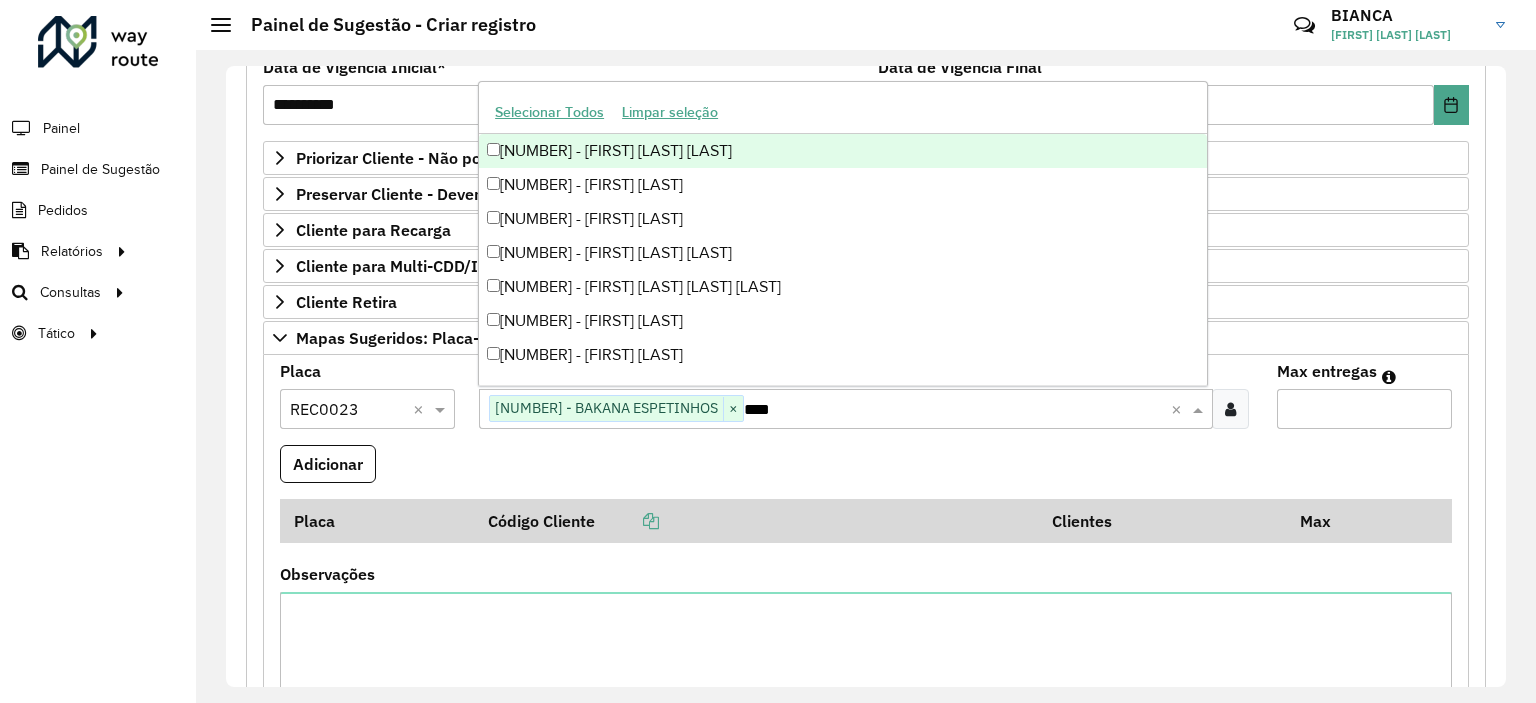 type on "*****" 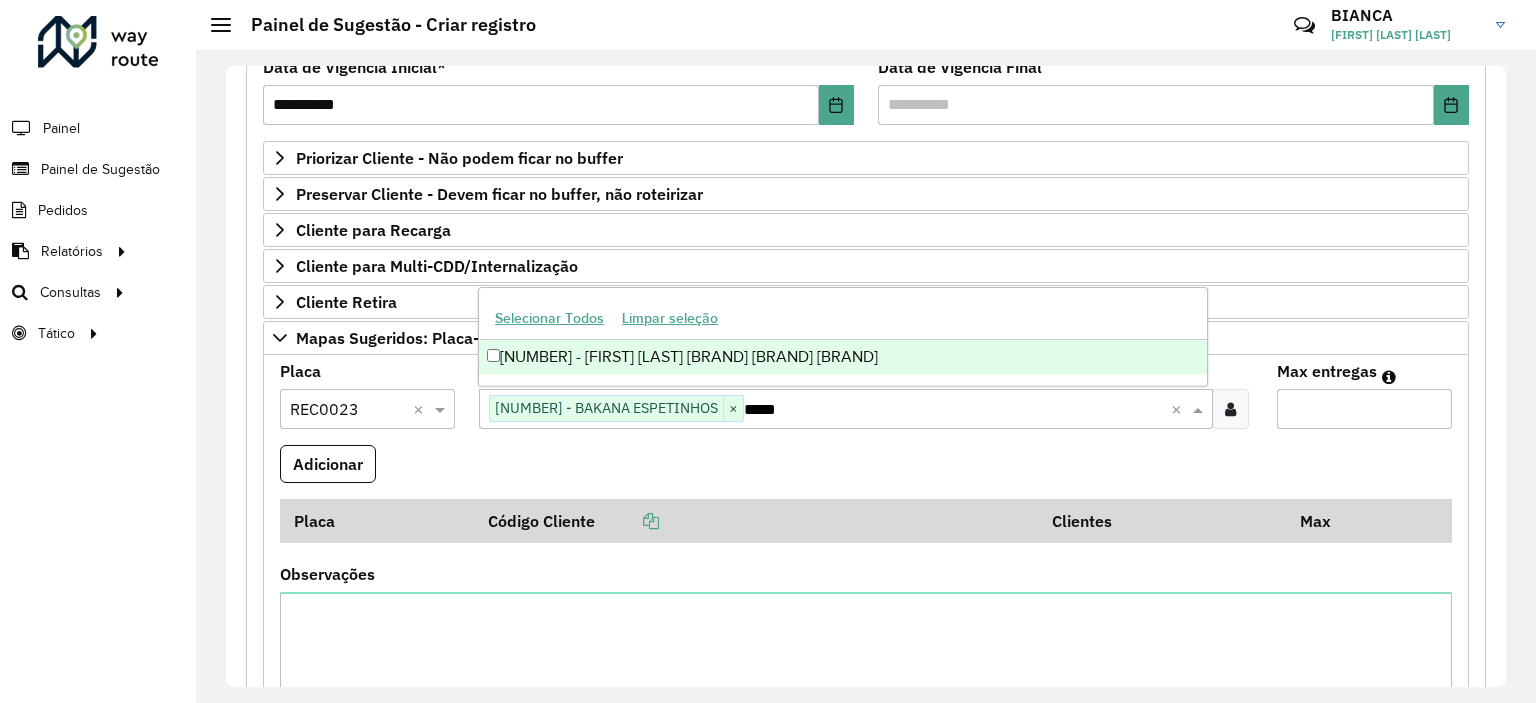 click on "[NUMBER] - [FIRST] [LAST] [BRAND] [BRAND] [BRAND]" at bounding box center (843, 357) 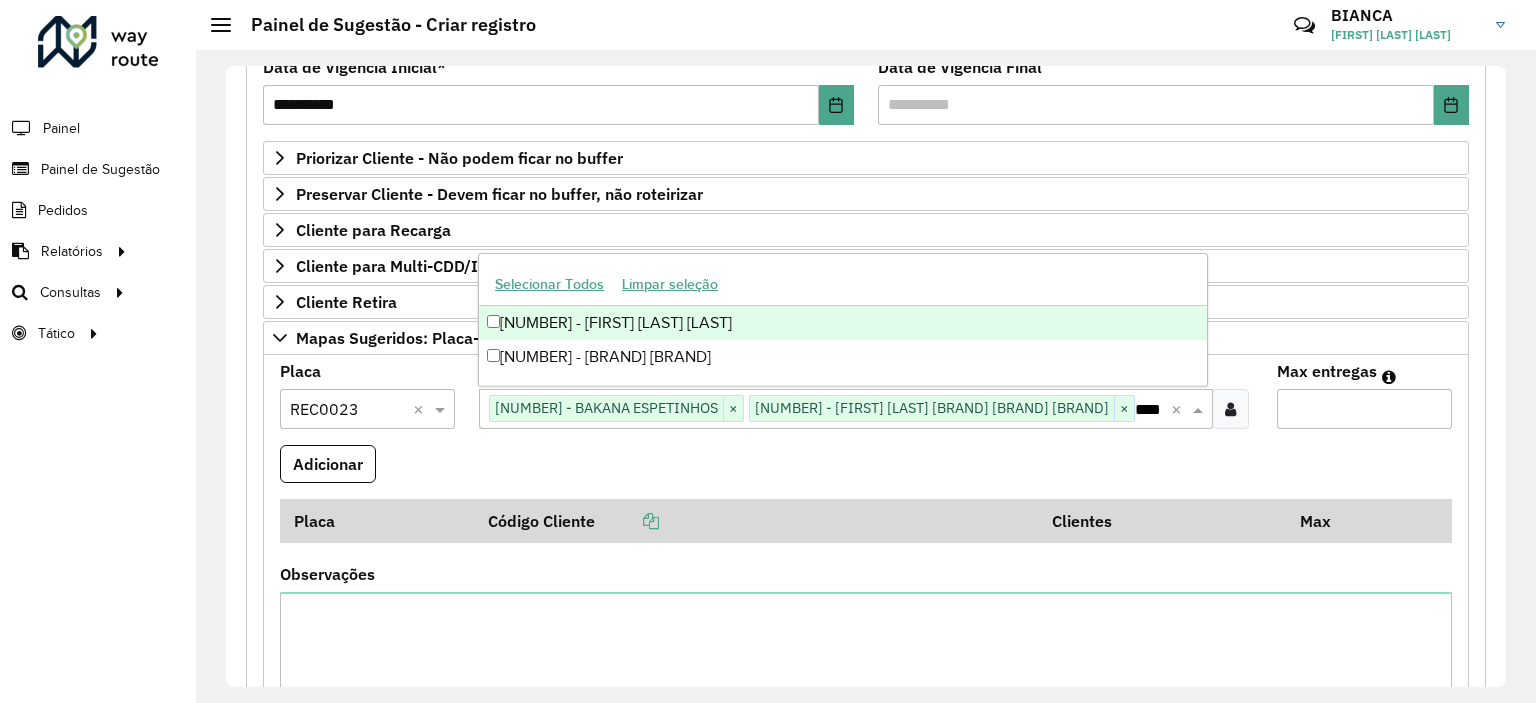 type on "*****" 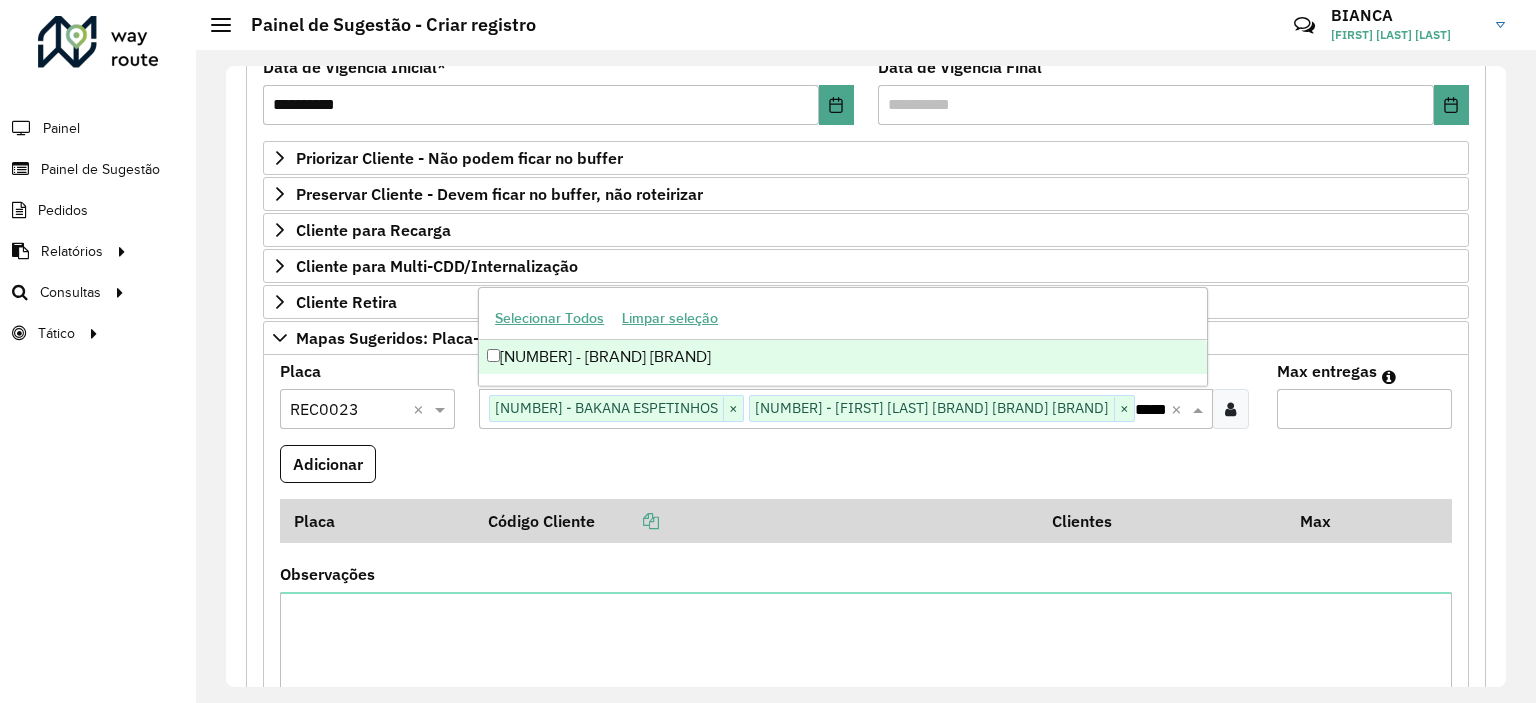 click on "[NUMBER] - [BRAND] [BRAND]" at bounding box center (843, 357) 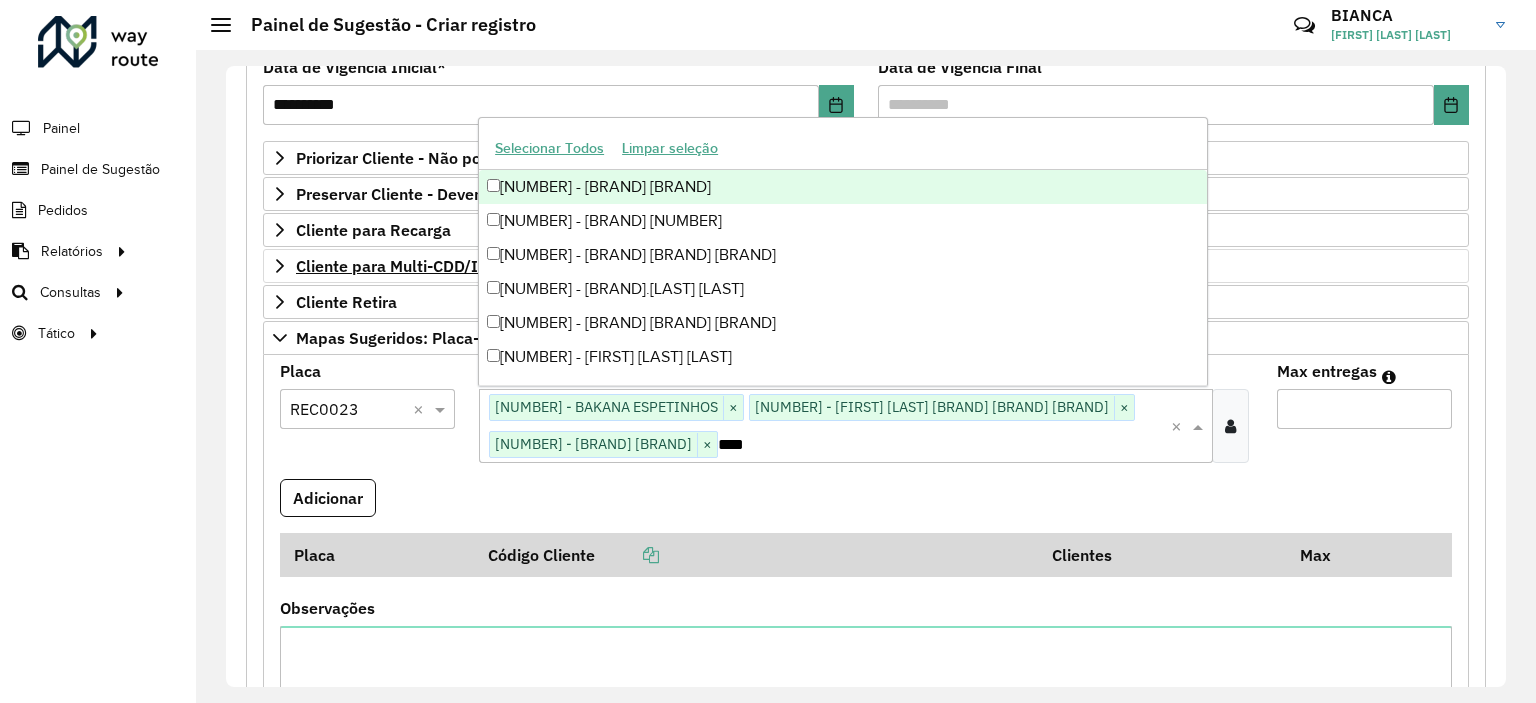 type on "*****" 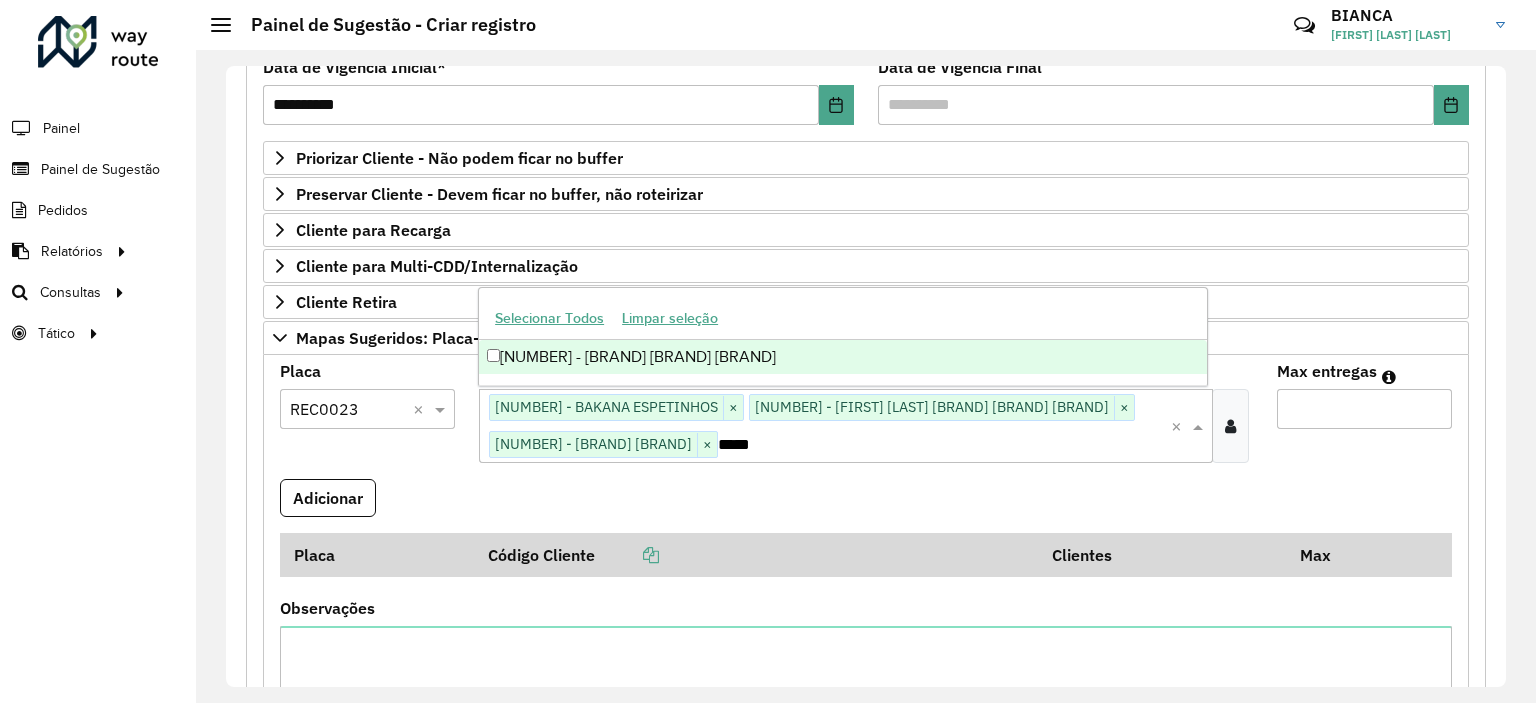 click on "[NUMBER] - [BRAND] [BRAND] [BRAND]" at bounding box center [843, 357] 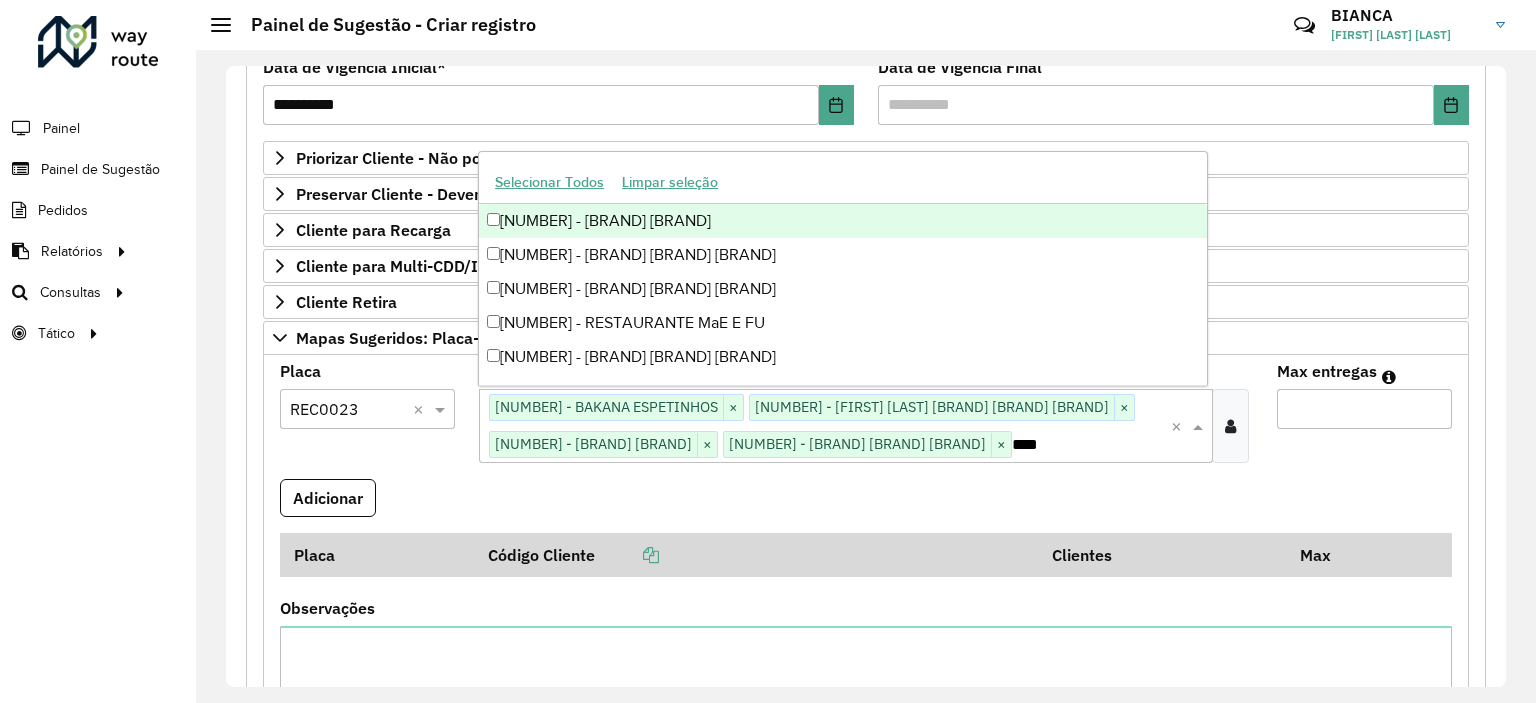 type on "*****" 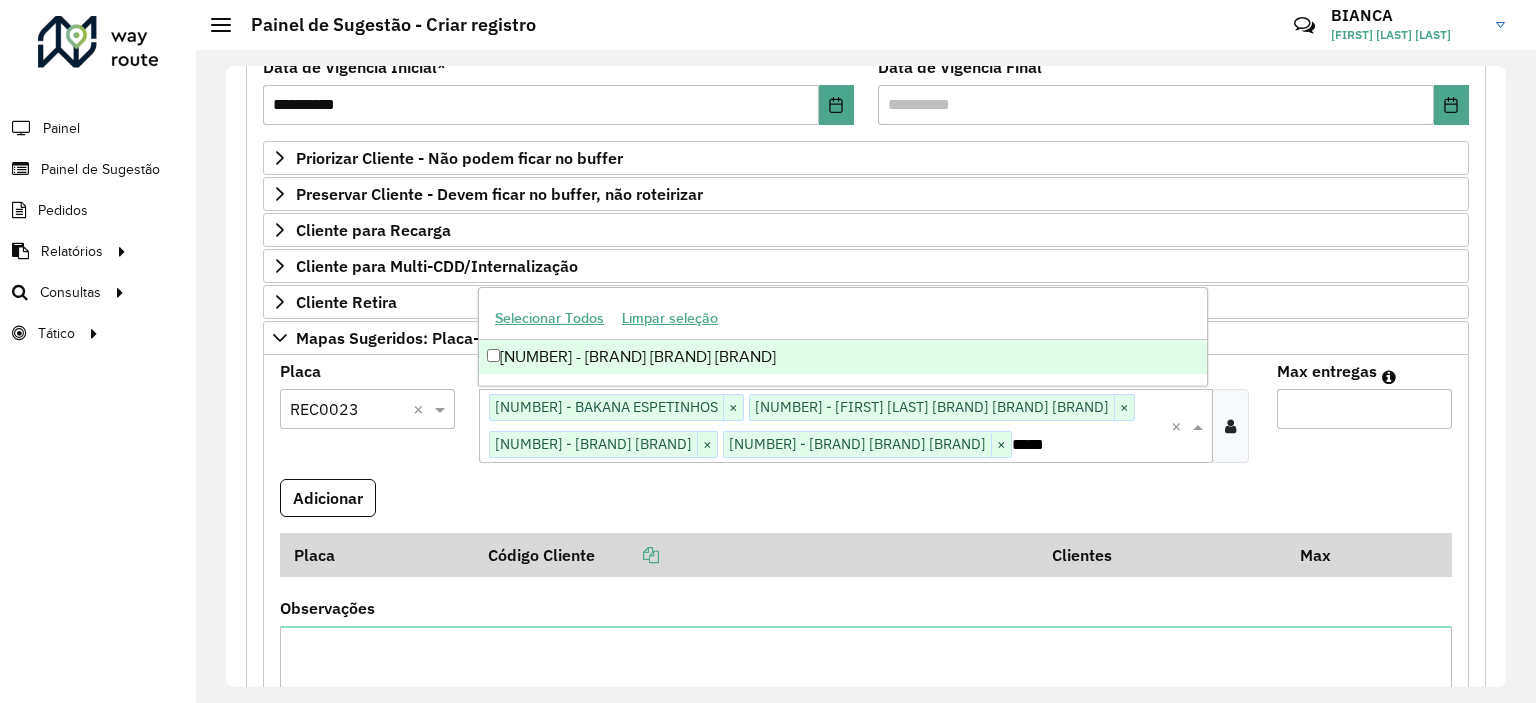 click on "[NUMBER] - [BRAND] [BRAND] [BRAND]" at bounding box center (843, 357) 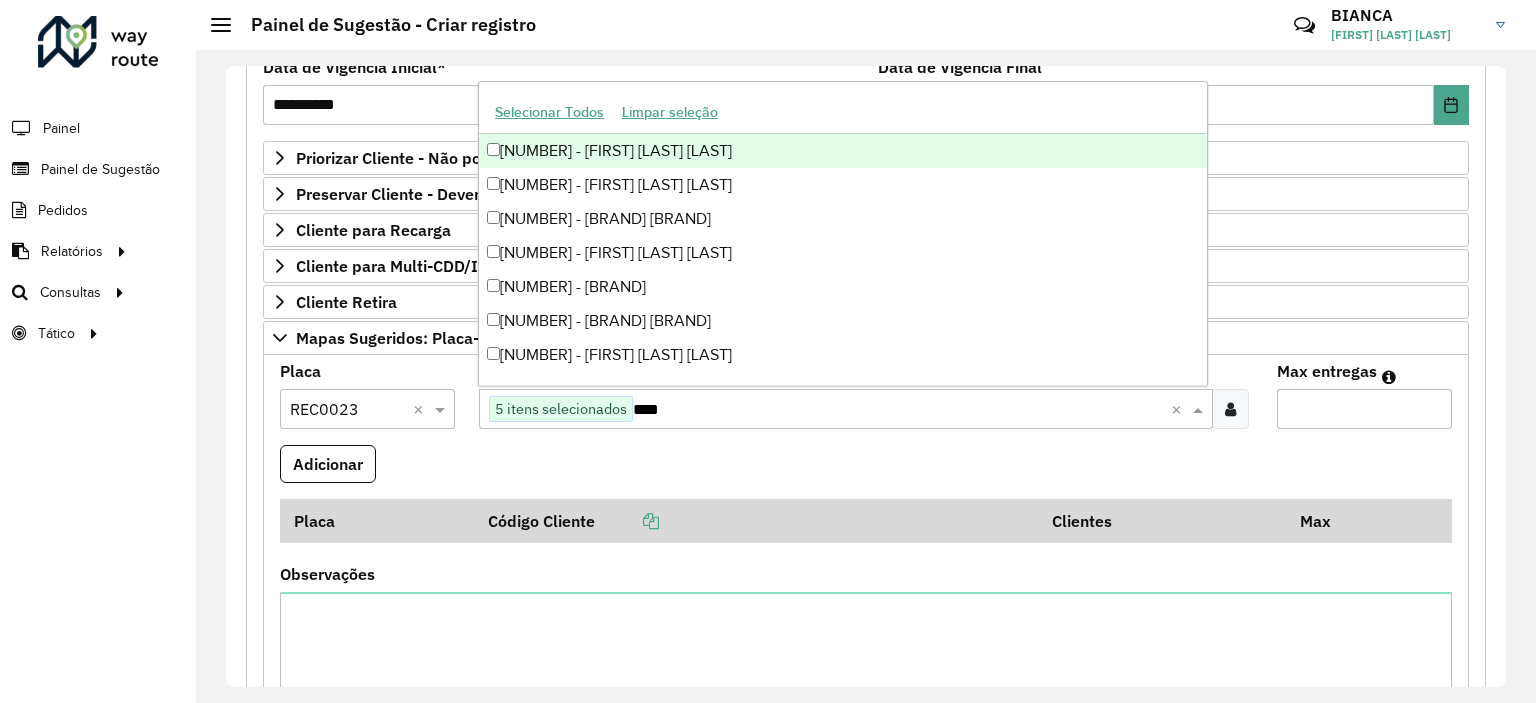 type on "*****" 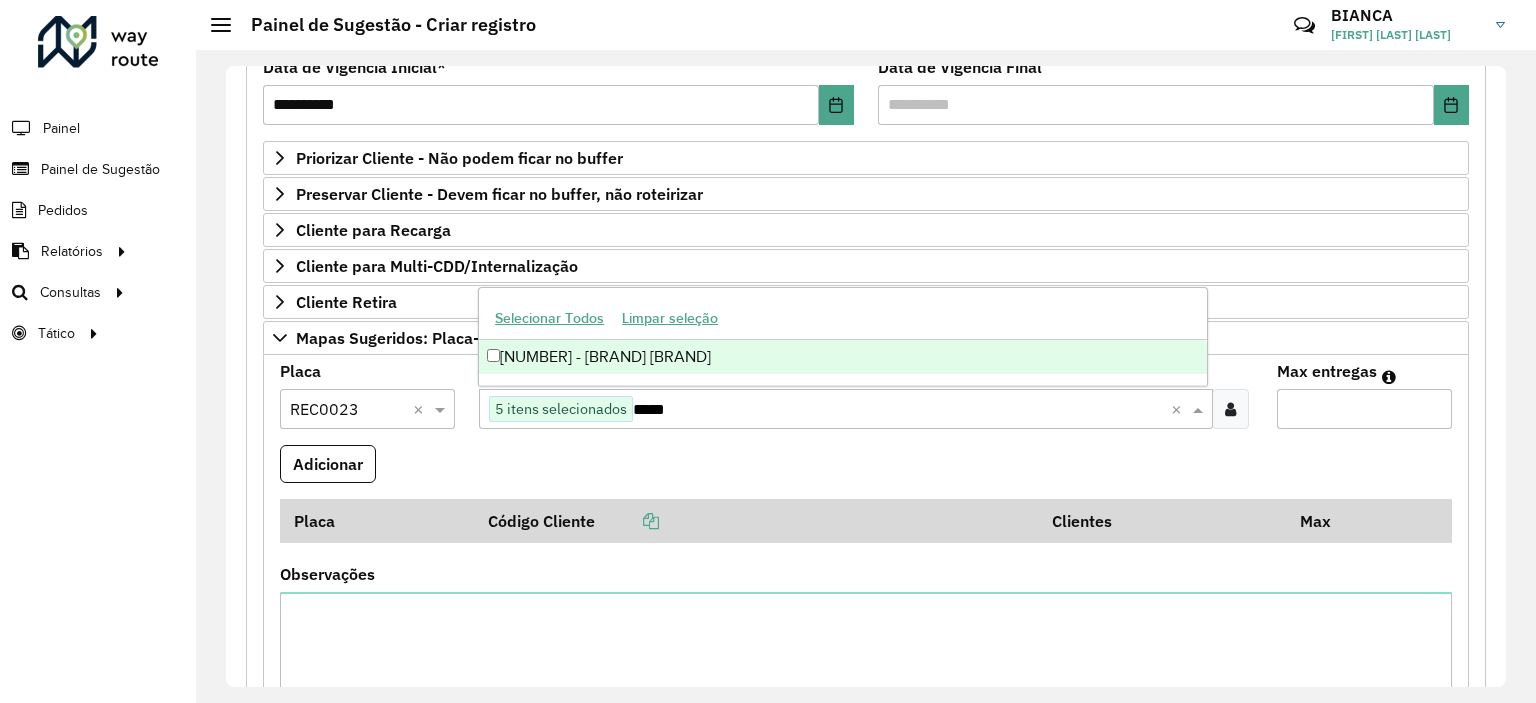 click on "[NUMBER] - [BRAND] [BRAND]" at bounding box center [843, 357] 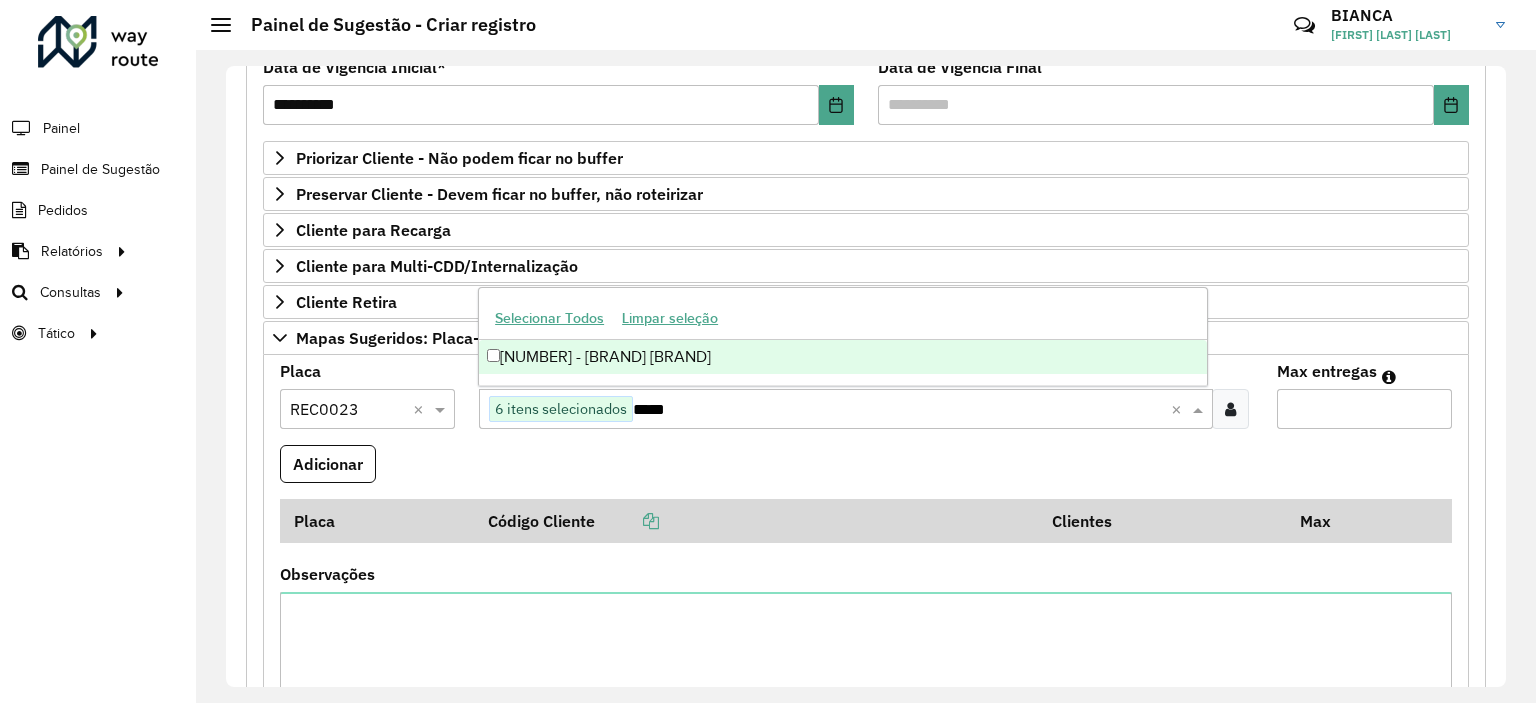 type on "*****" 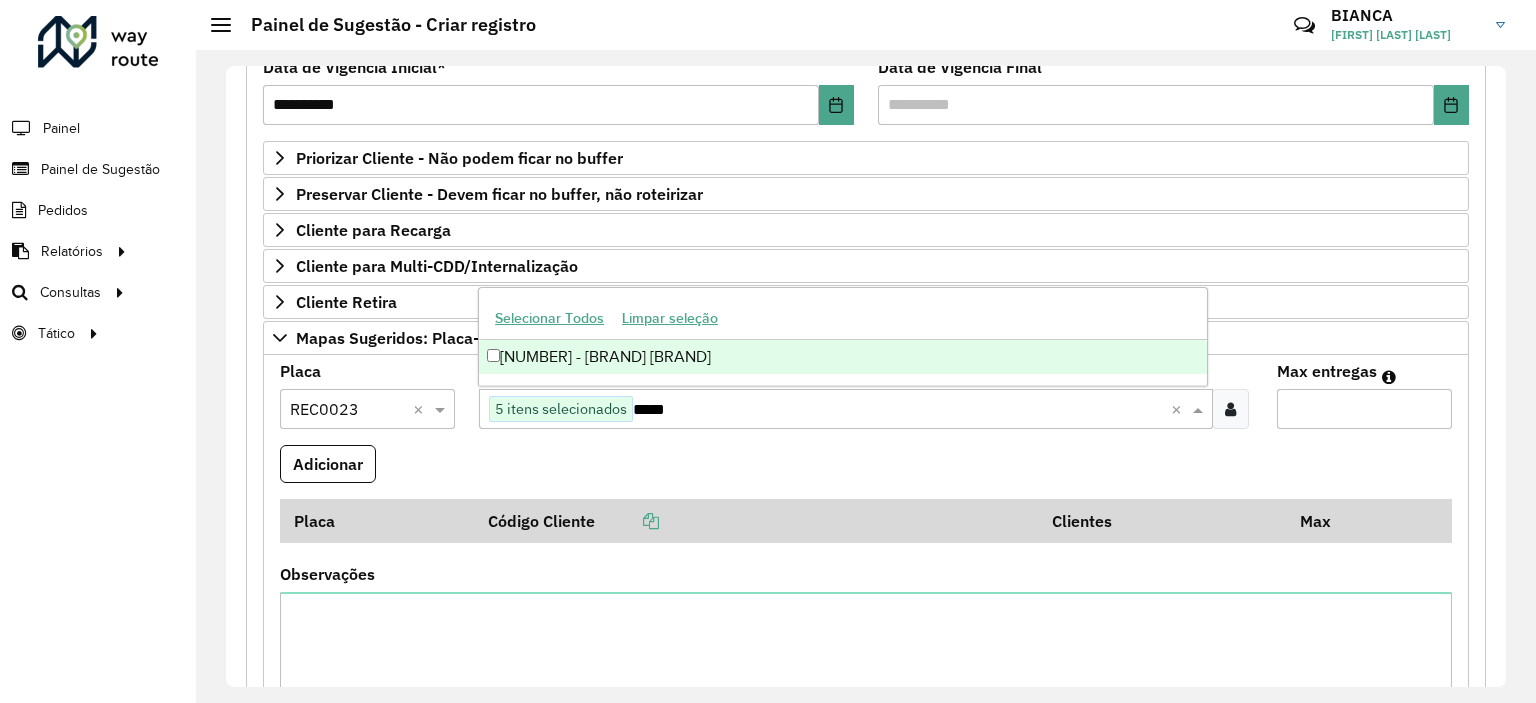 click on "[NUMBER] - [BRAND] [BRAND]" at bounding box center (843, 357) 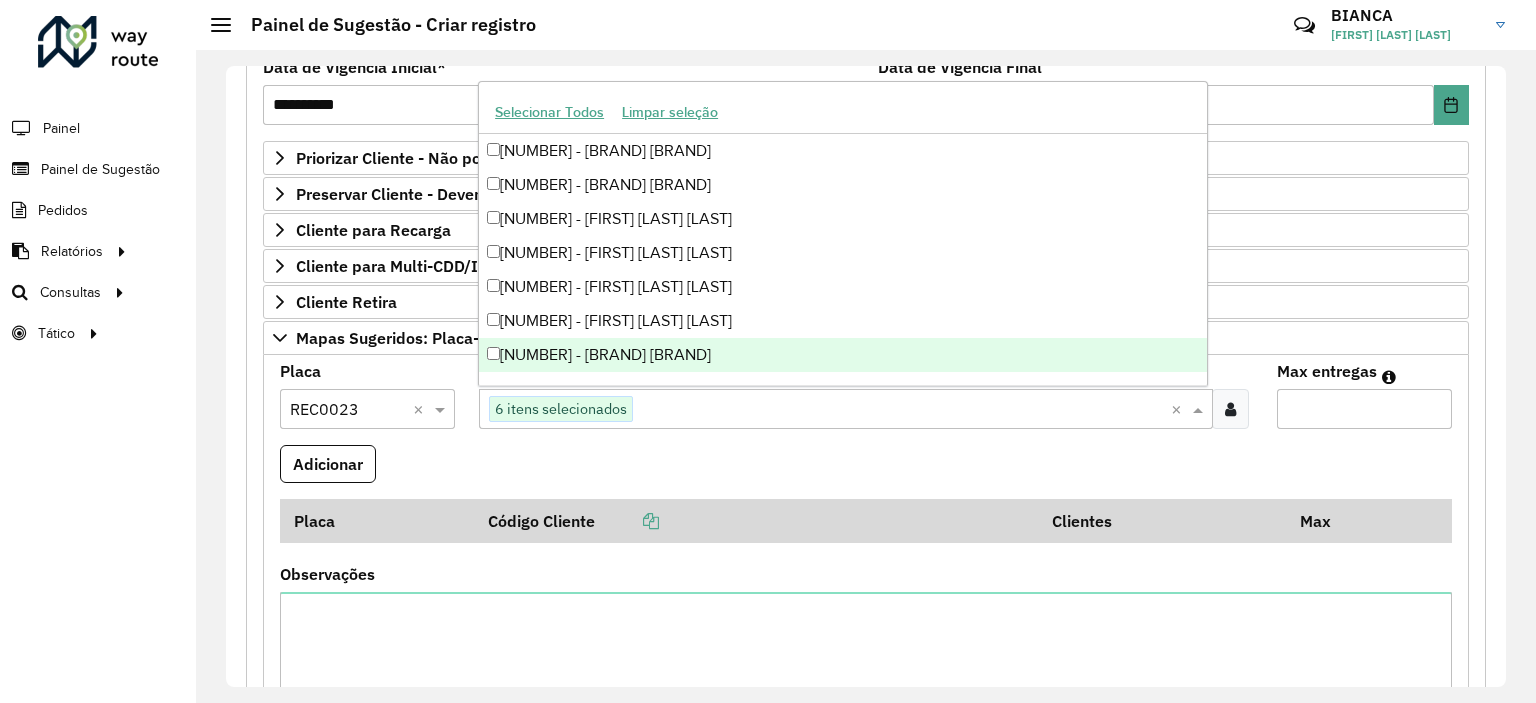 click on "Clientes  Clique no botão para buscar clientes 6 itens selecionados ×" at bounding box center [865, 404] 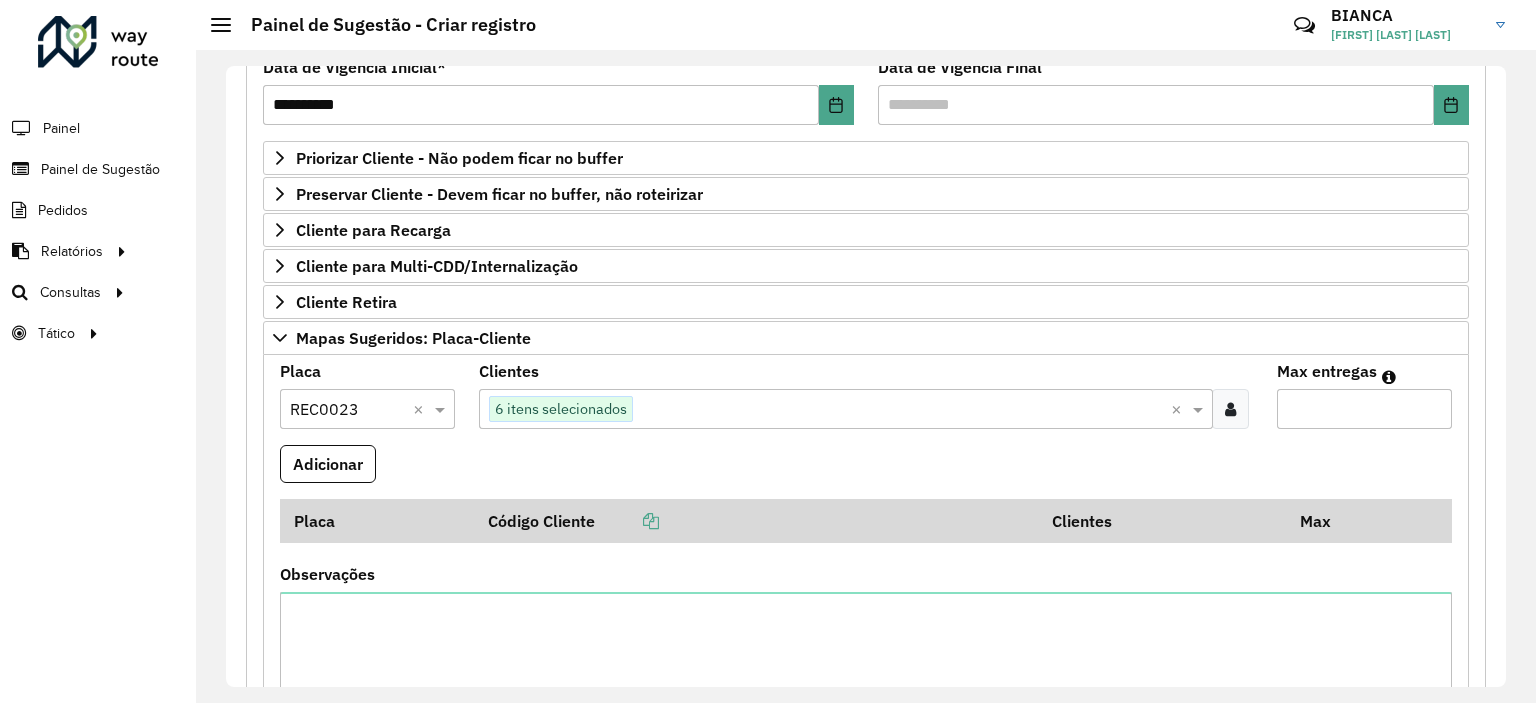 click on "*" at bounding box center (1364, 409) 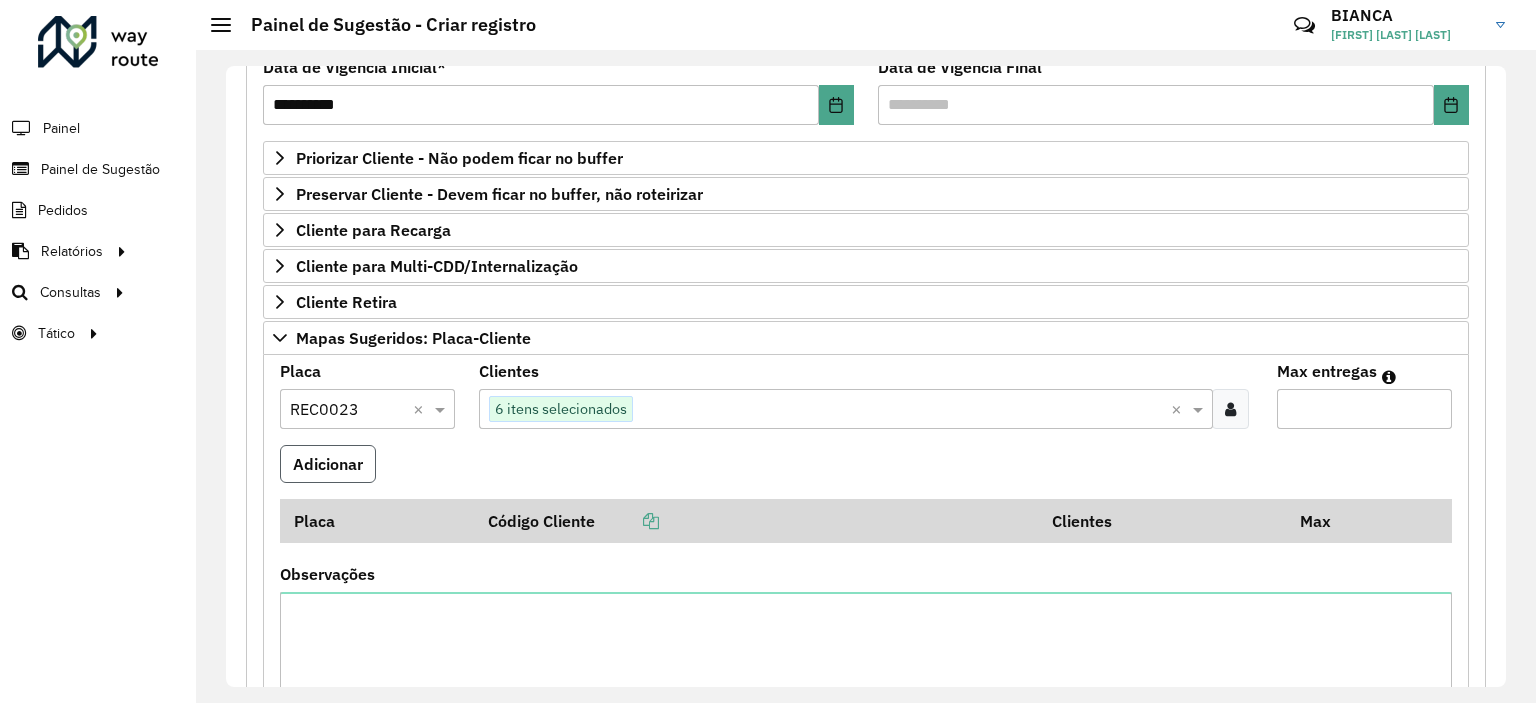 click on "Adicionar" at bounding box center (328, 464) 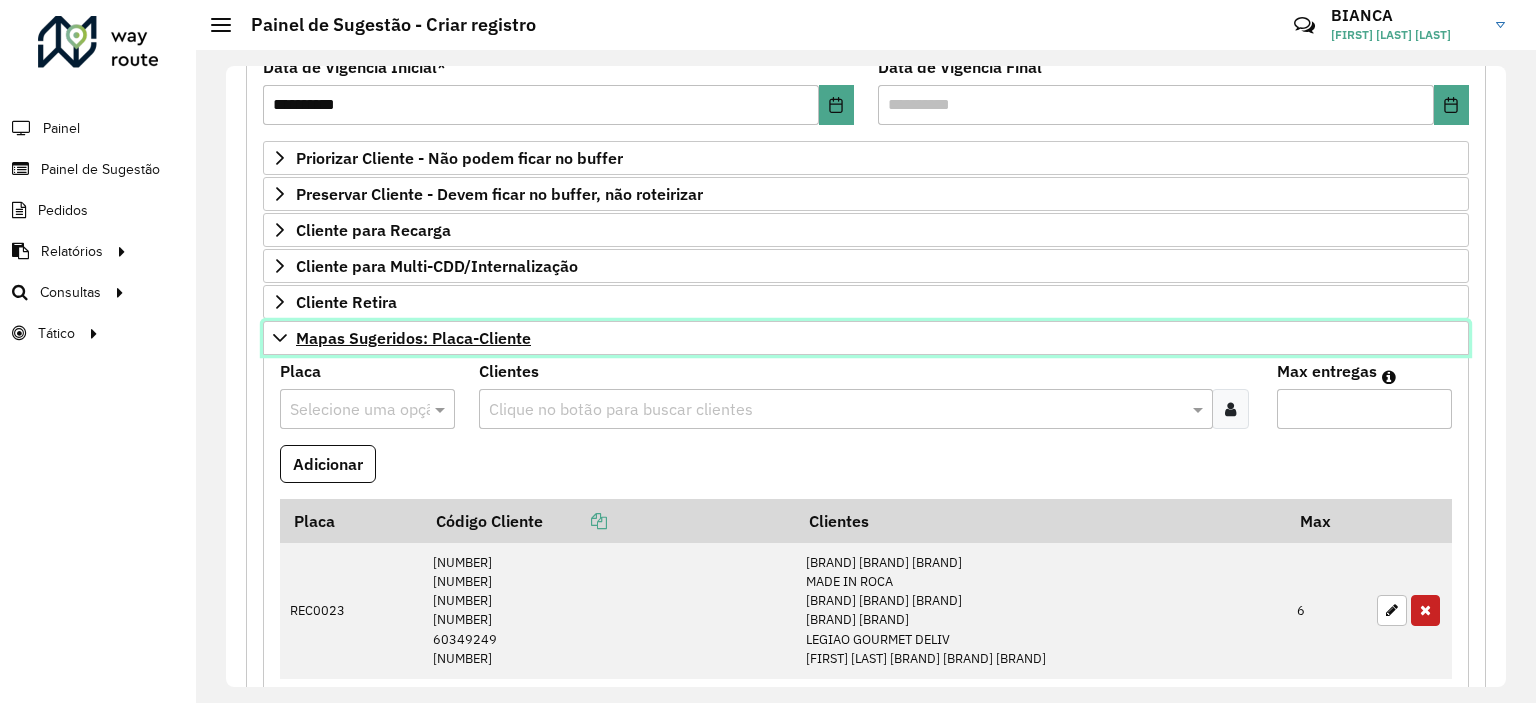 click on "Mapas Sugeridos: Placa-Cliente" at bounding box center (413, 338) 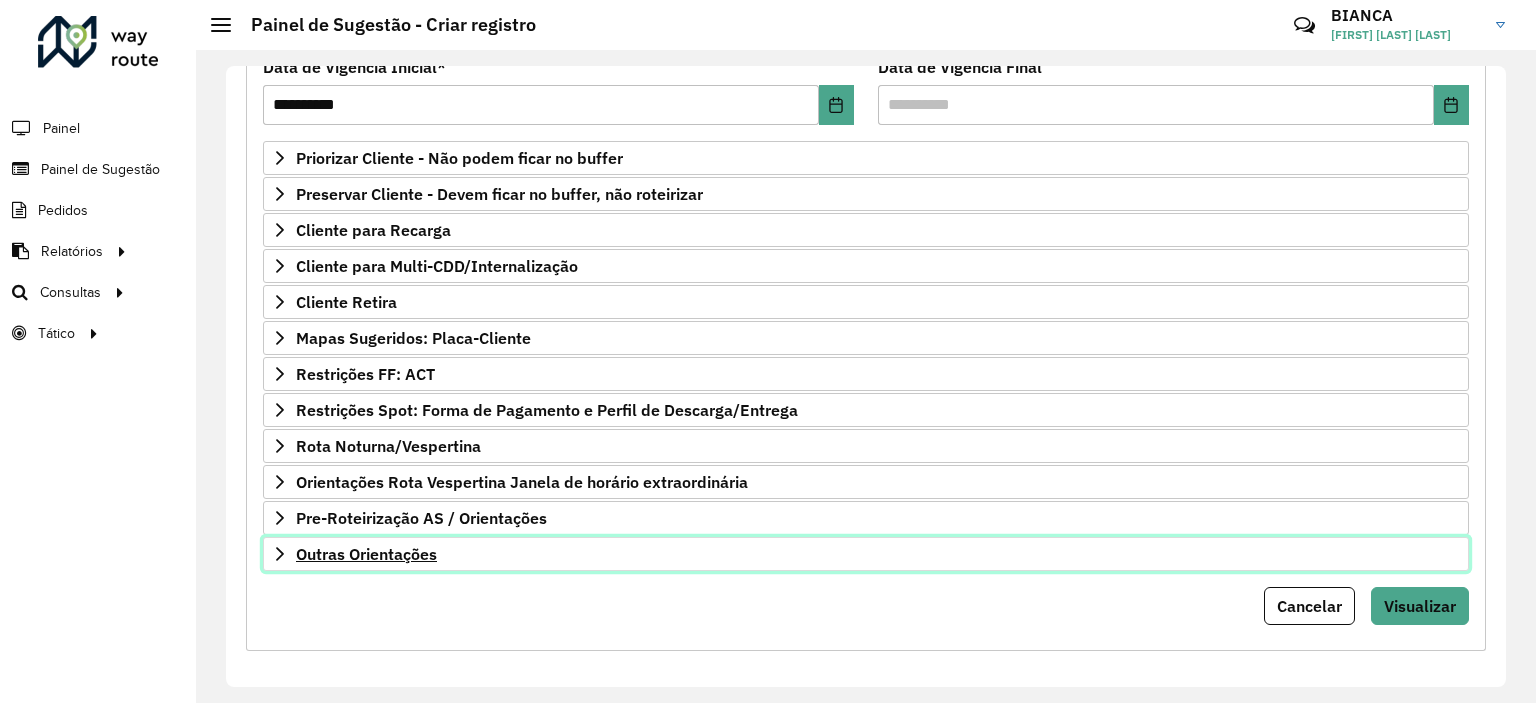 click on "Outras Orientações" at bounding box center [366, 554] 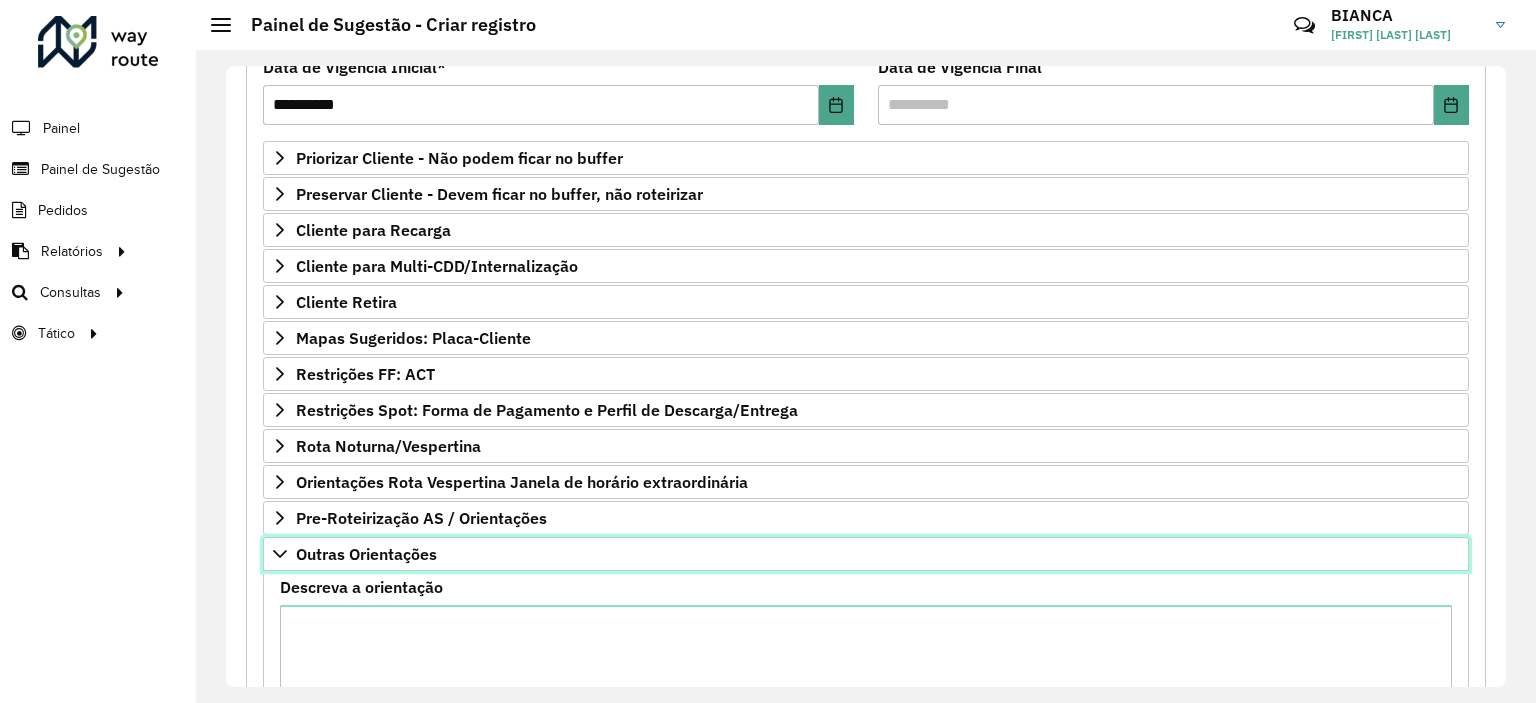 scroll, scrollTop: 492, scrollLeft: 0, axis: vertical 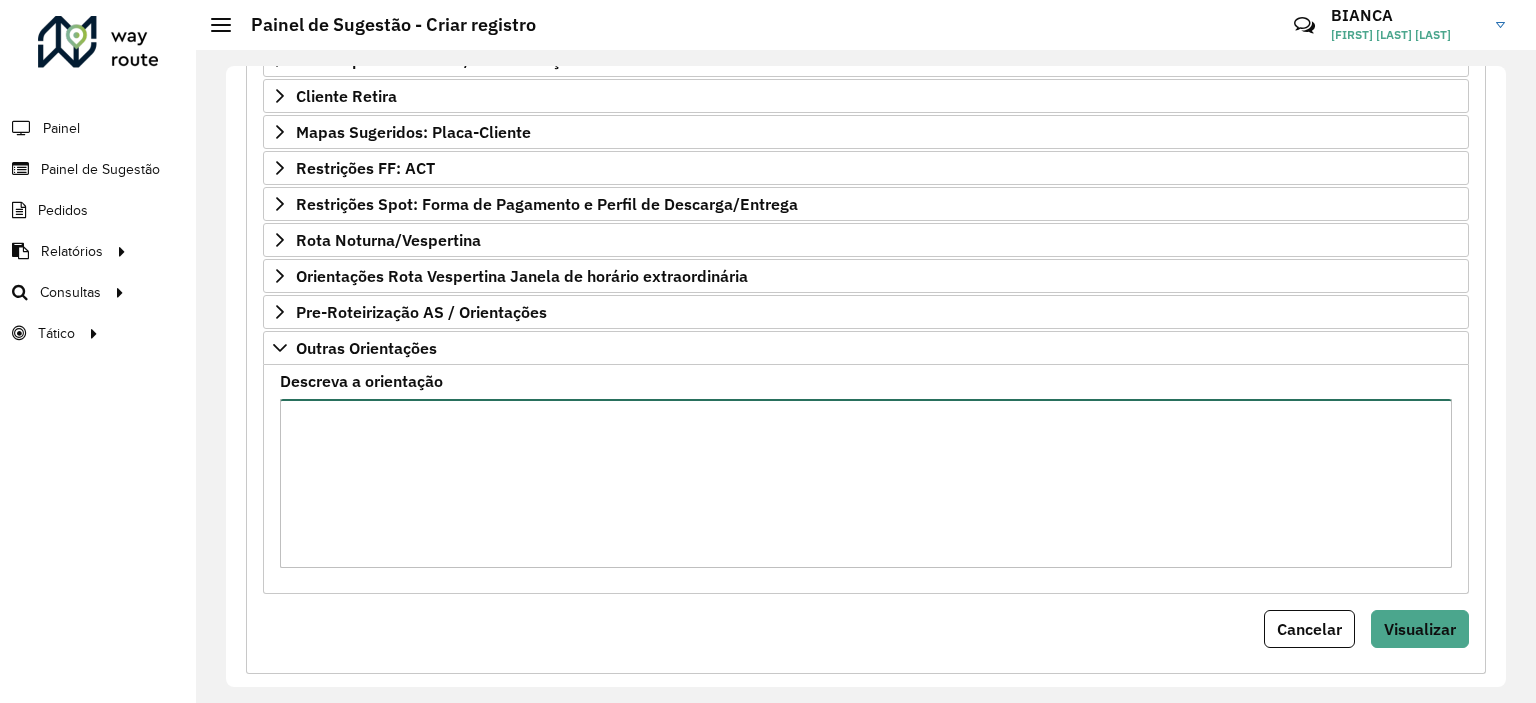 click on "Descreva a orientação" at bounding box center (866, 483) 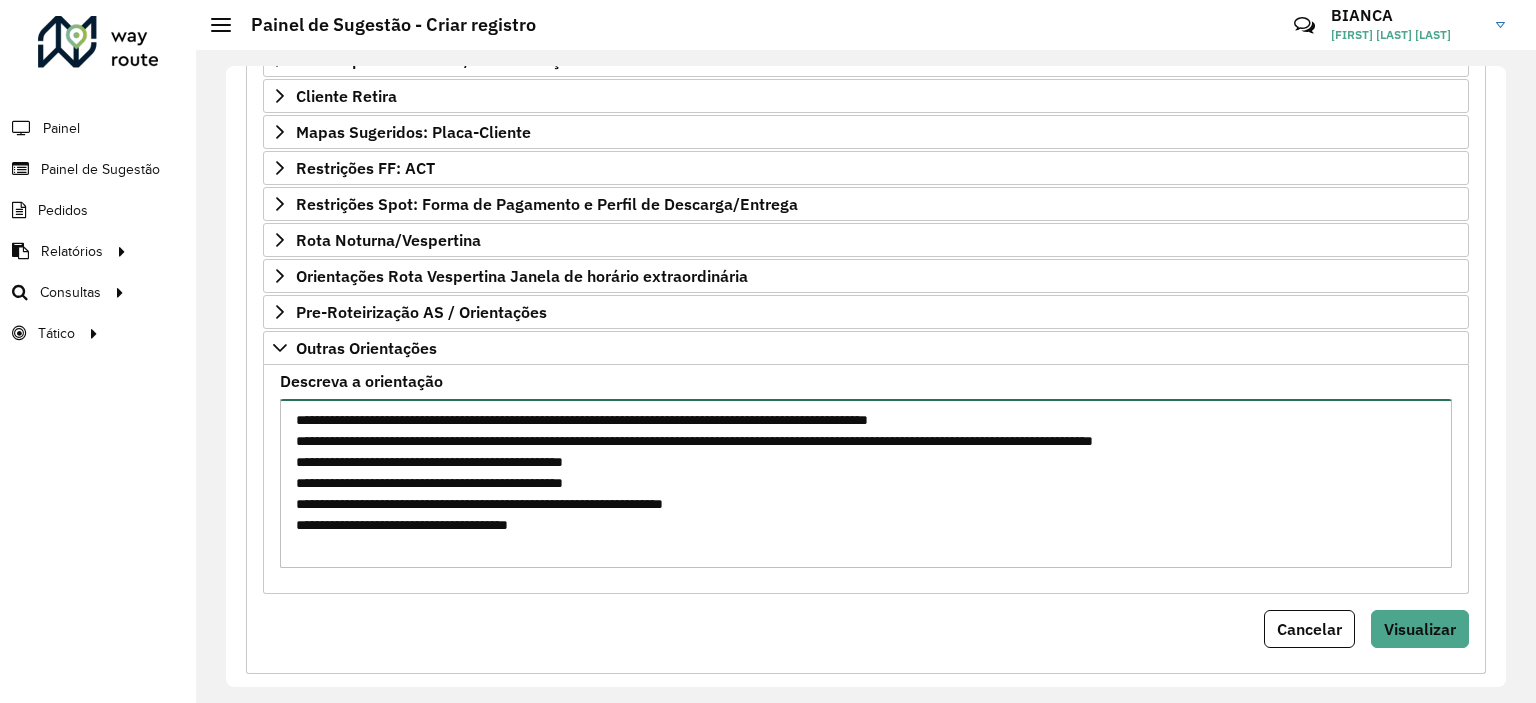 type on "**********" 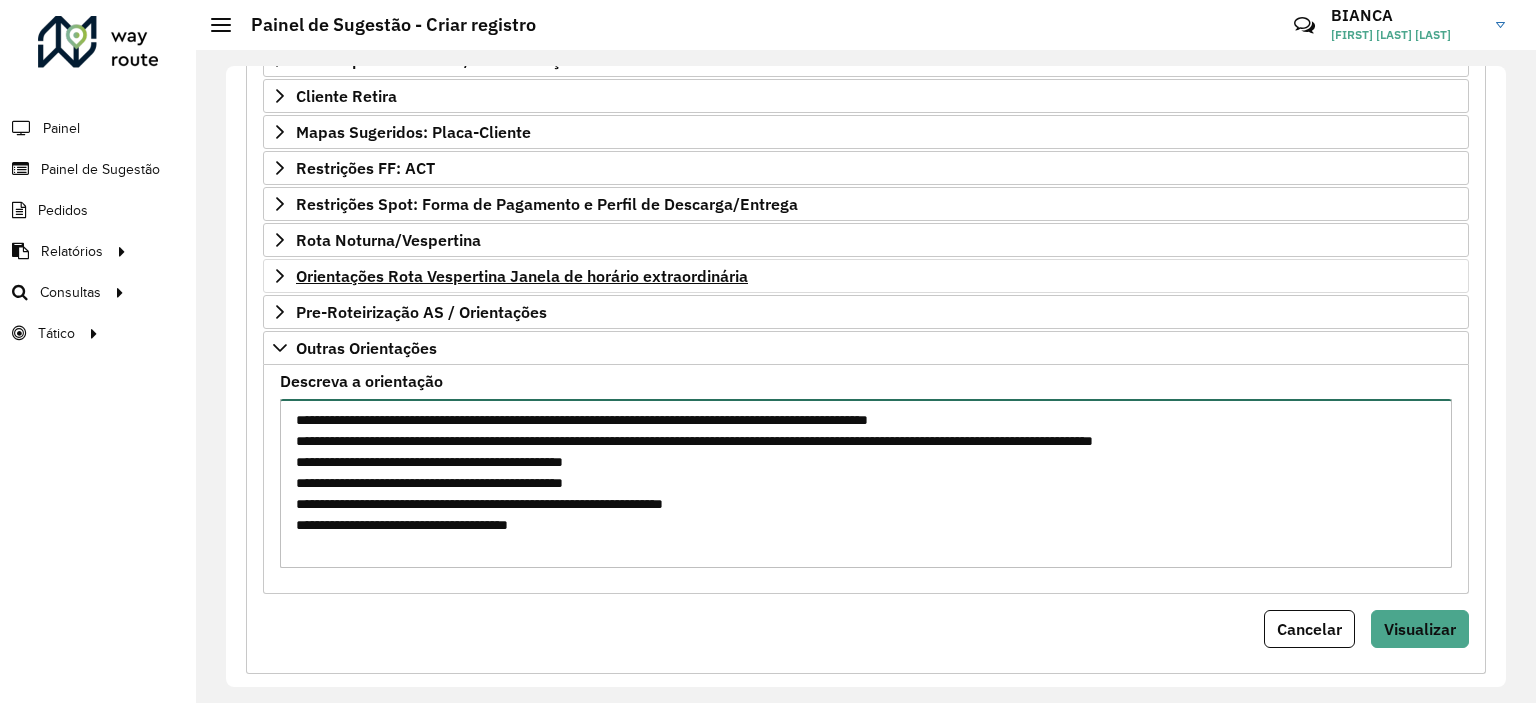 scroll, scrollTop: 192, scrollLeft: 0, axis: vertical 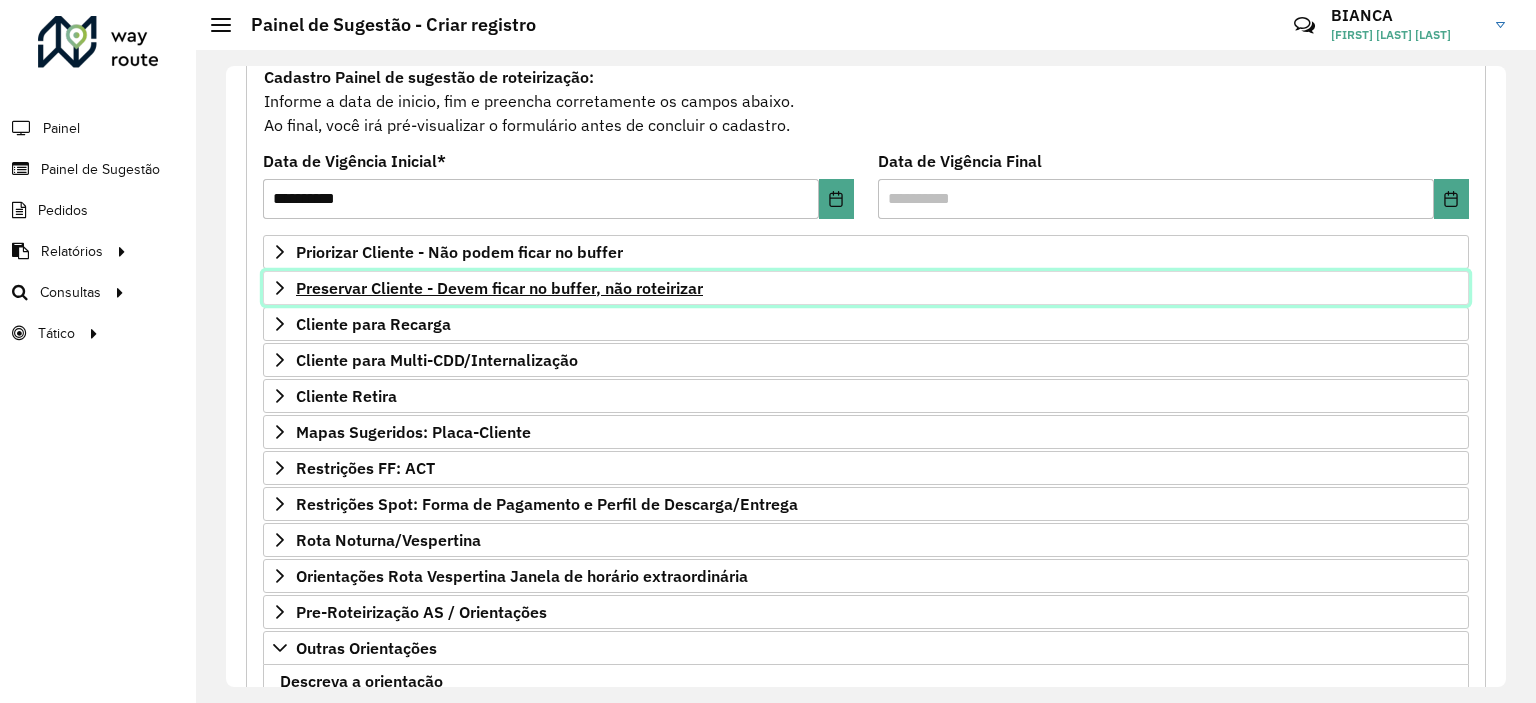click on "Preservar Cliente - Devem ficar no buffer, não roteirizar" at bounding box center [499, 288] 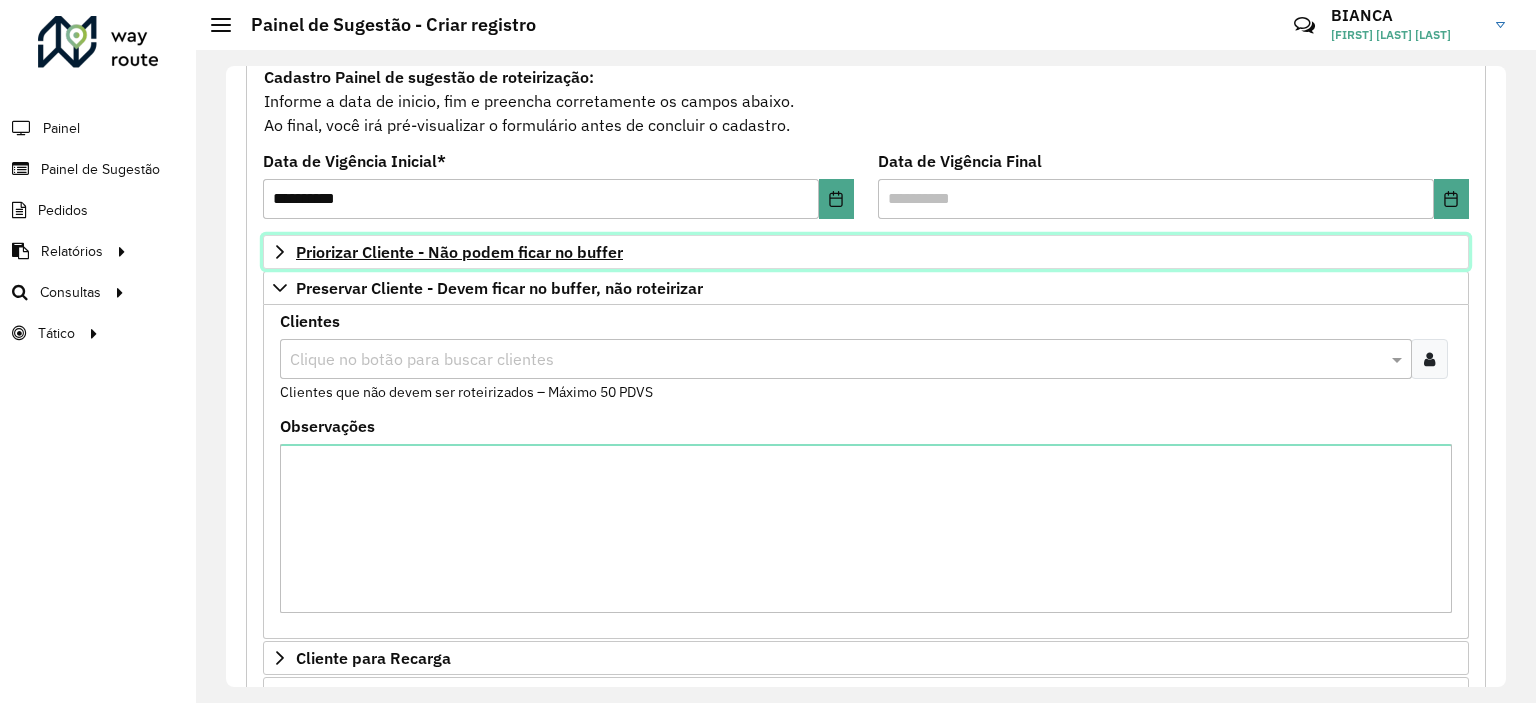 click on "Priorizar Cliente - Não podem ficar no buffer" at bounding box center (459, 252) 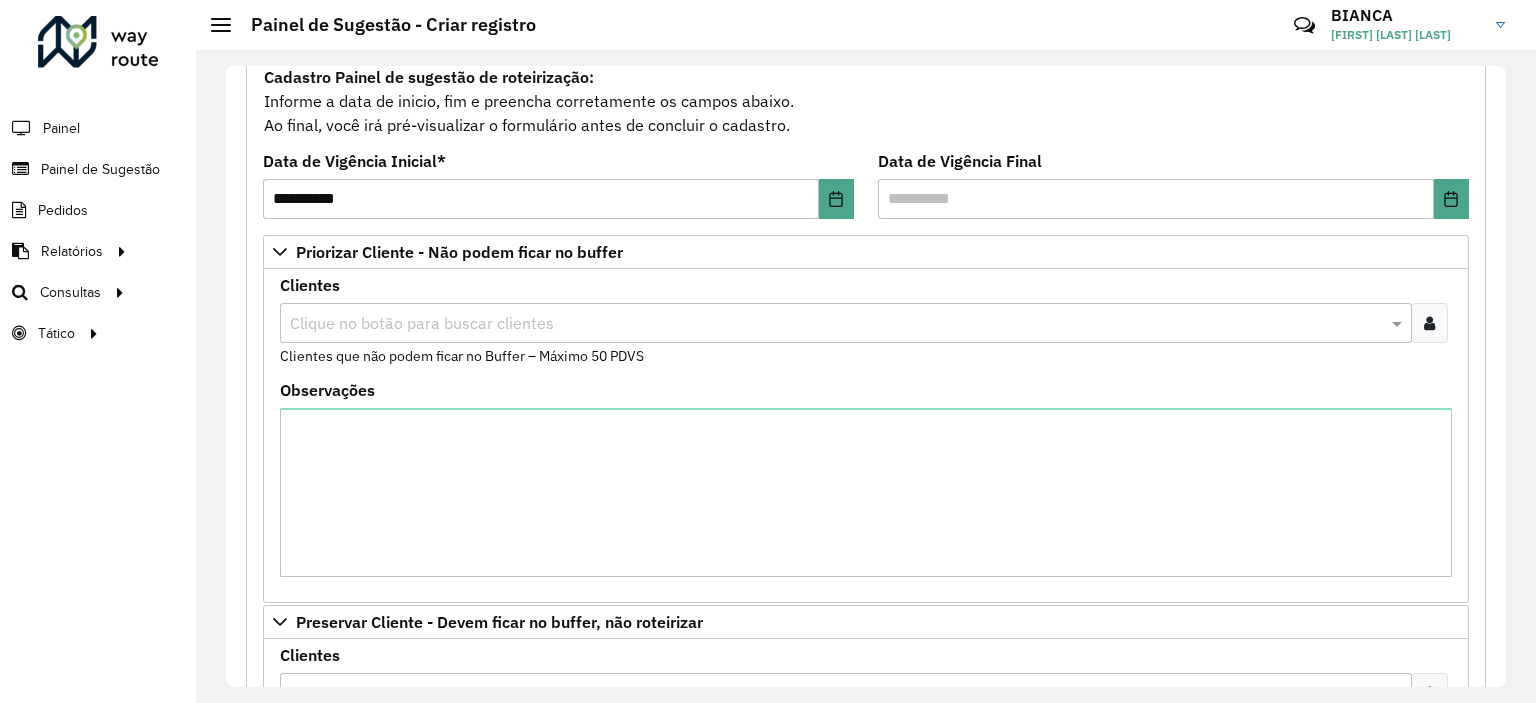 click at bounding box center (1429, 323) 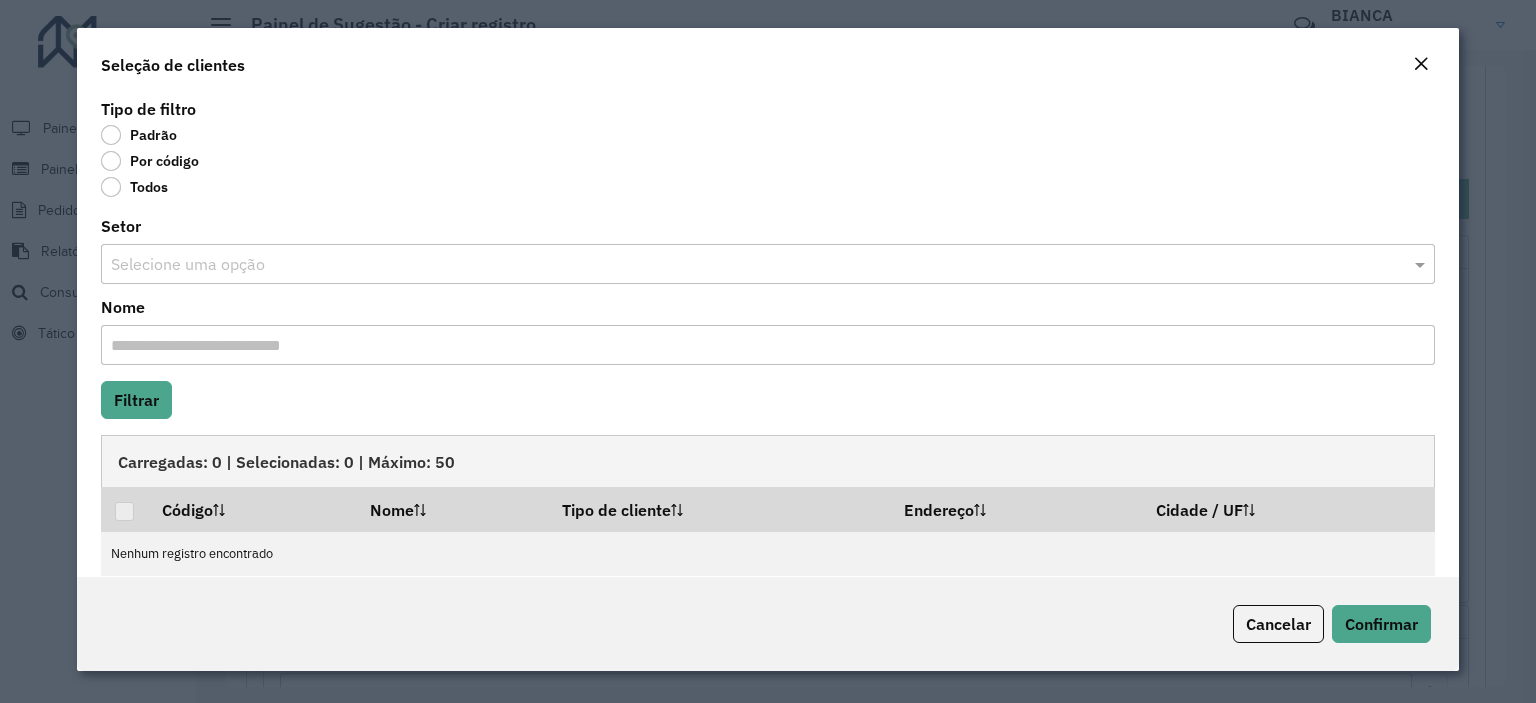 click on "Por código" 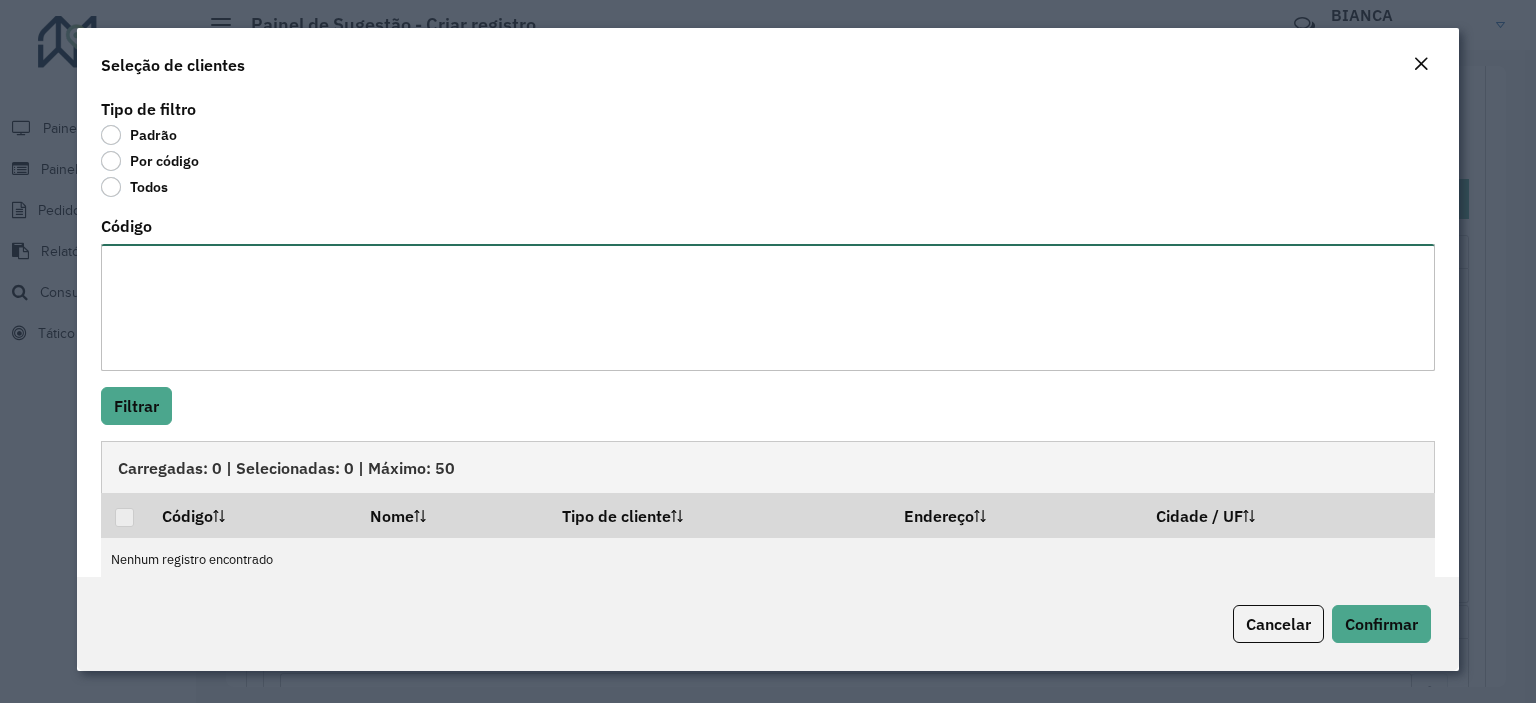 click on "Código" at bounding box center (768, 307) 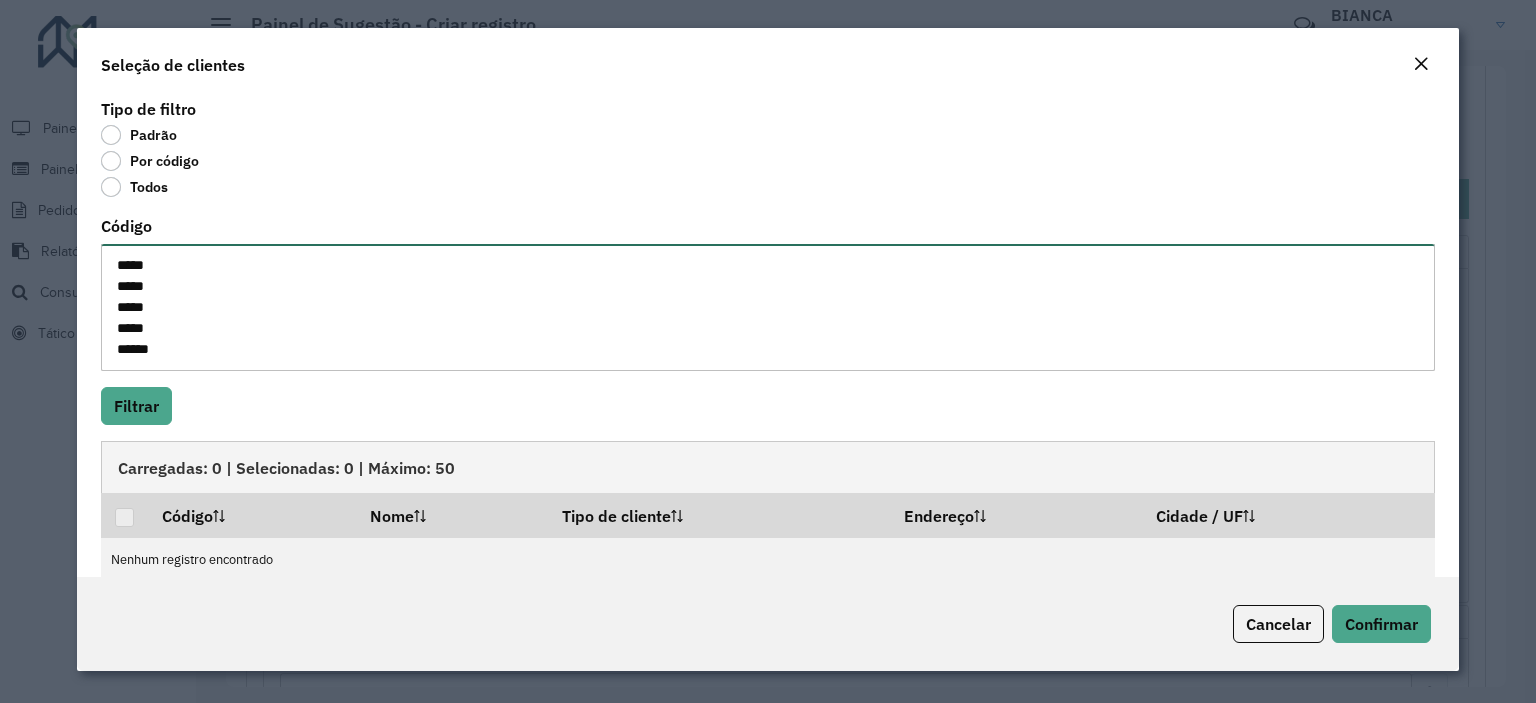 scroll, scrollTop: 8, scrollLeft: 0, axis: vertical 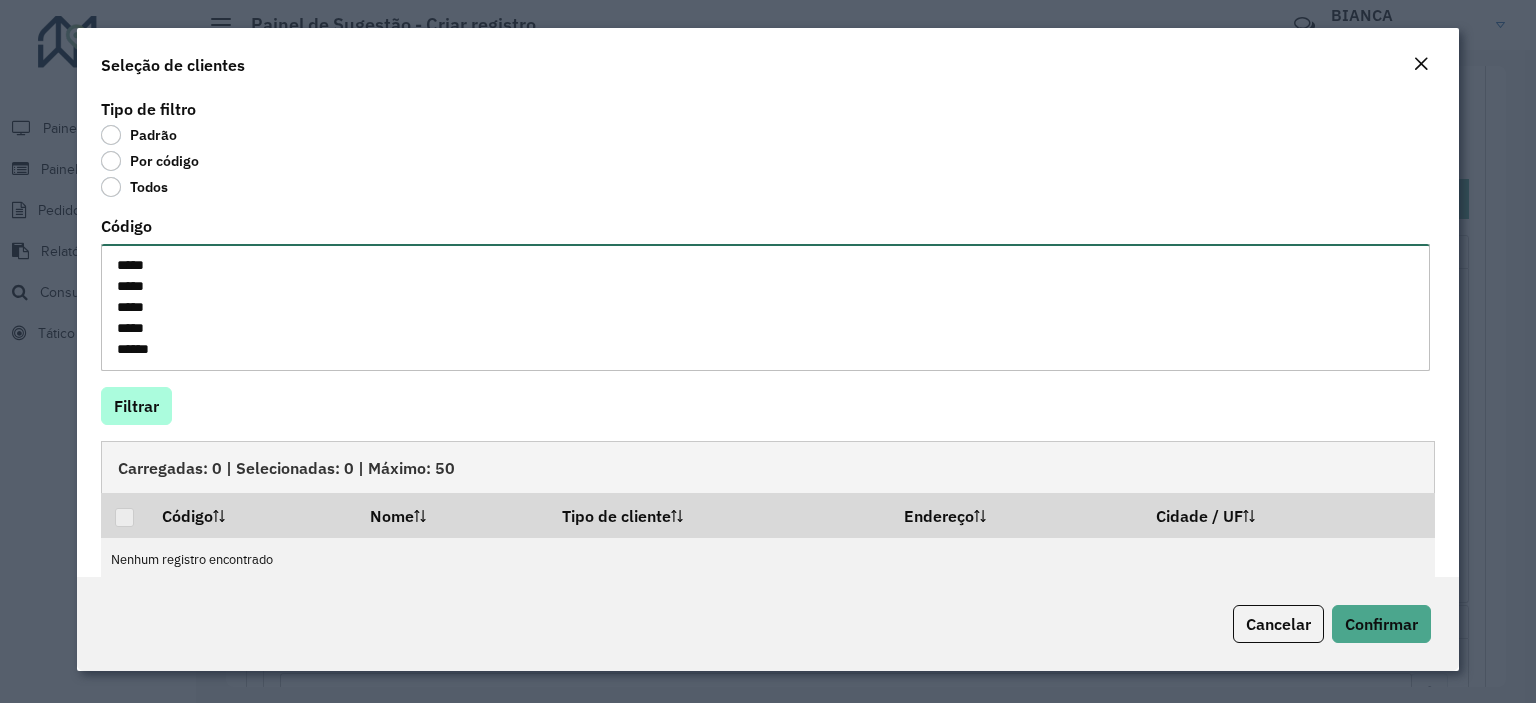 type on "*****
*****
*****
*****
*****" 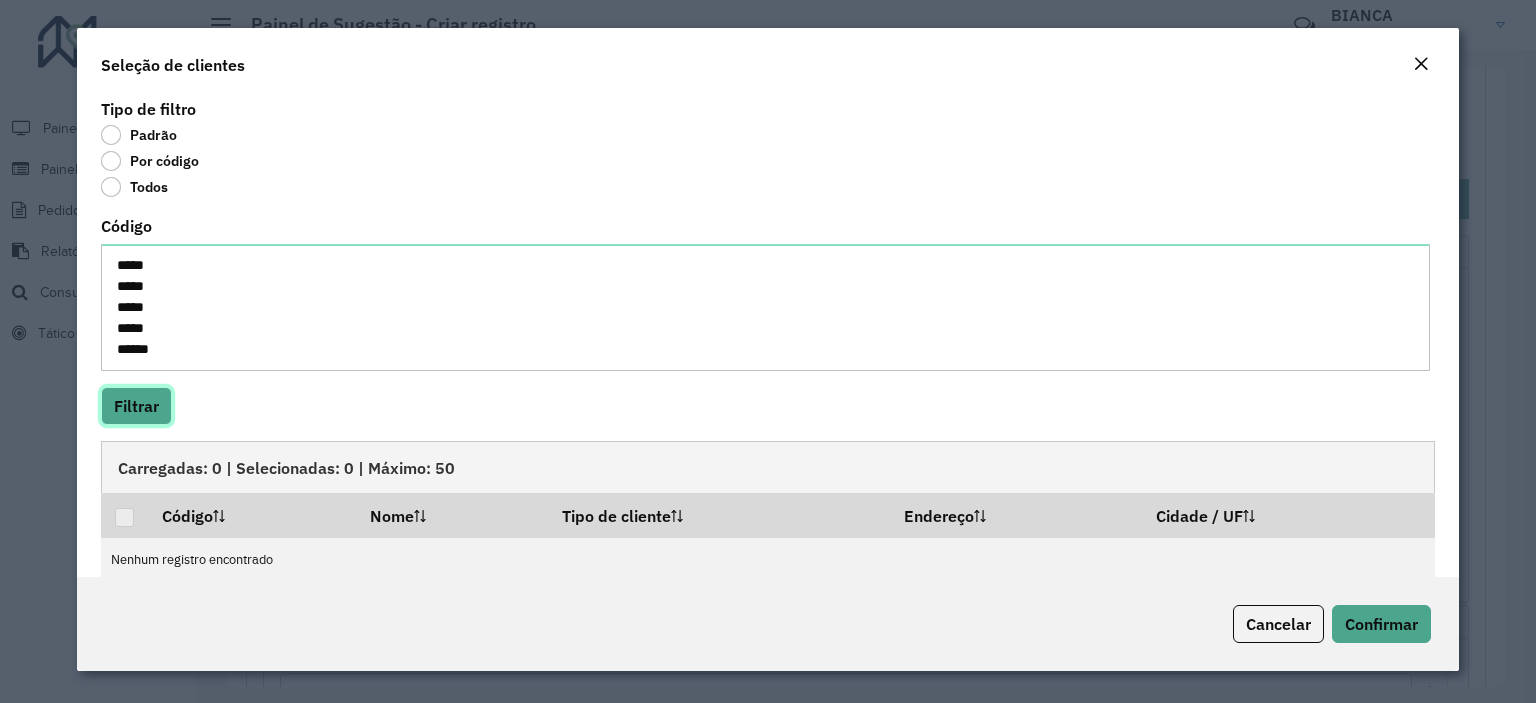 click on "Filtrar" 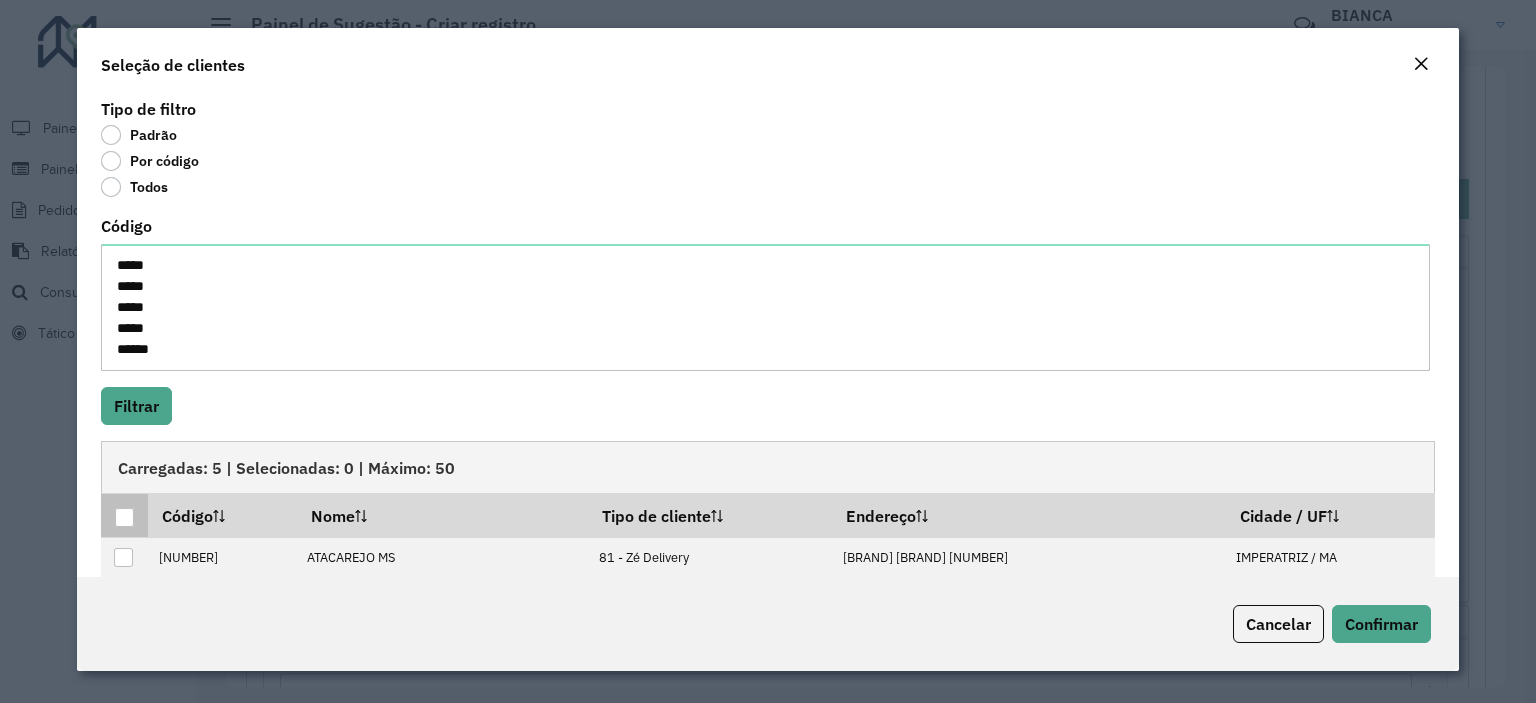click at bounding box center [124, 517] 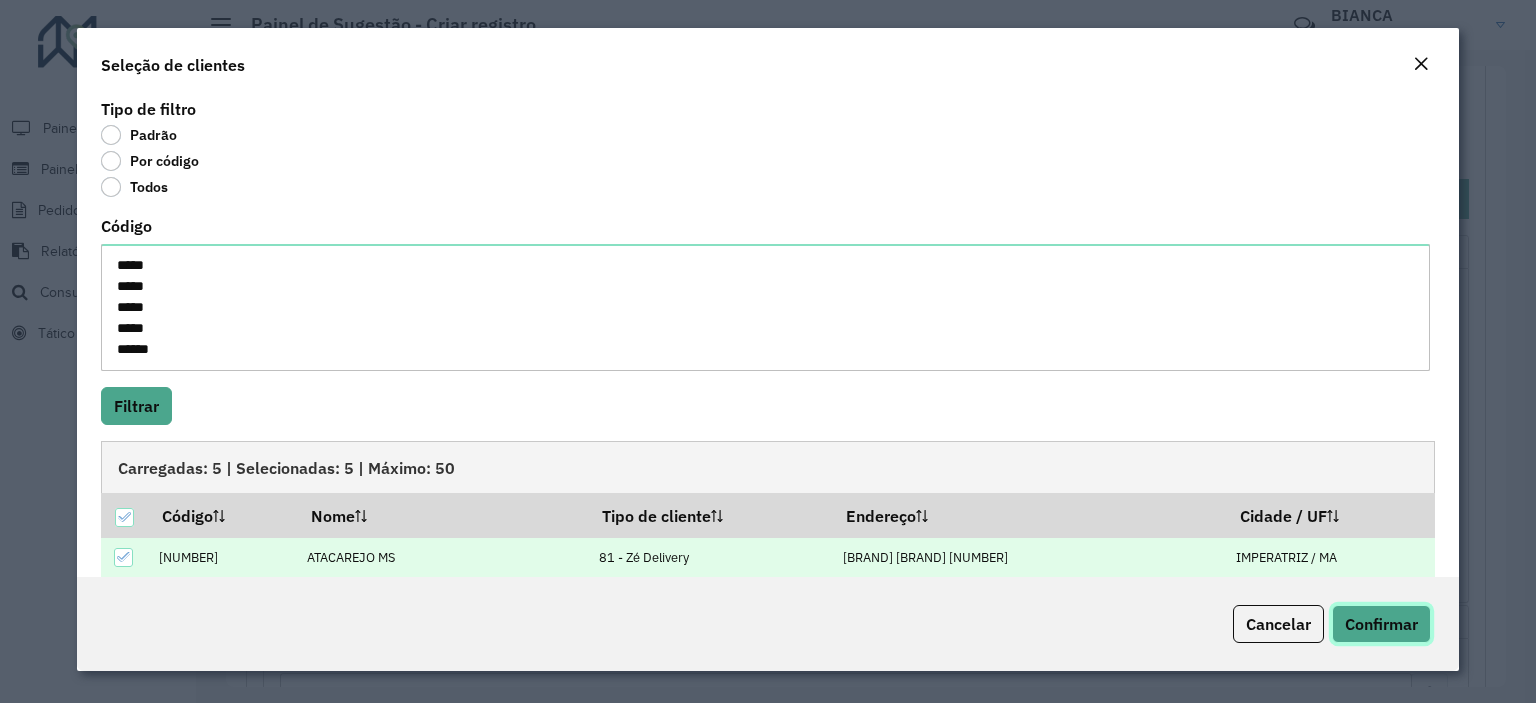 click on "Confirmar" 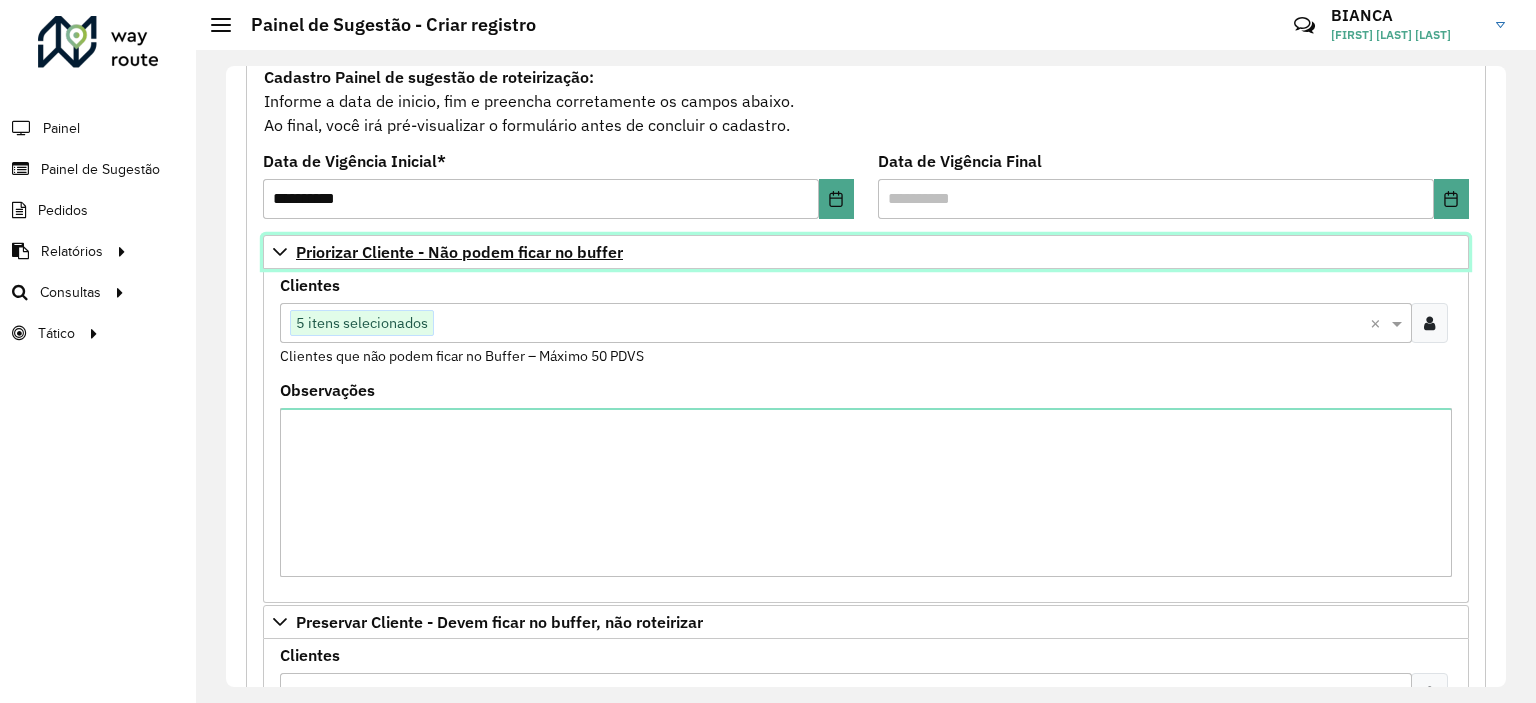 click on "Priorizar Cliente - Não podem ficar no buffer" at bounding box center [459, 252] 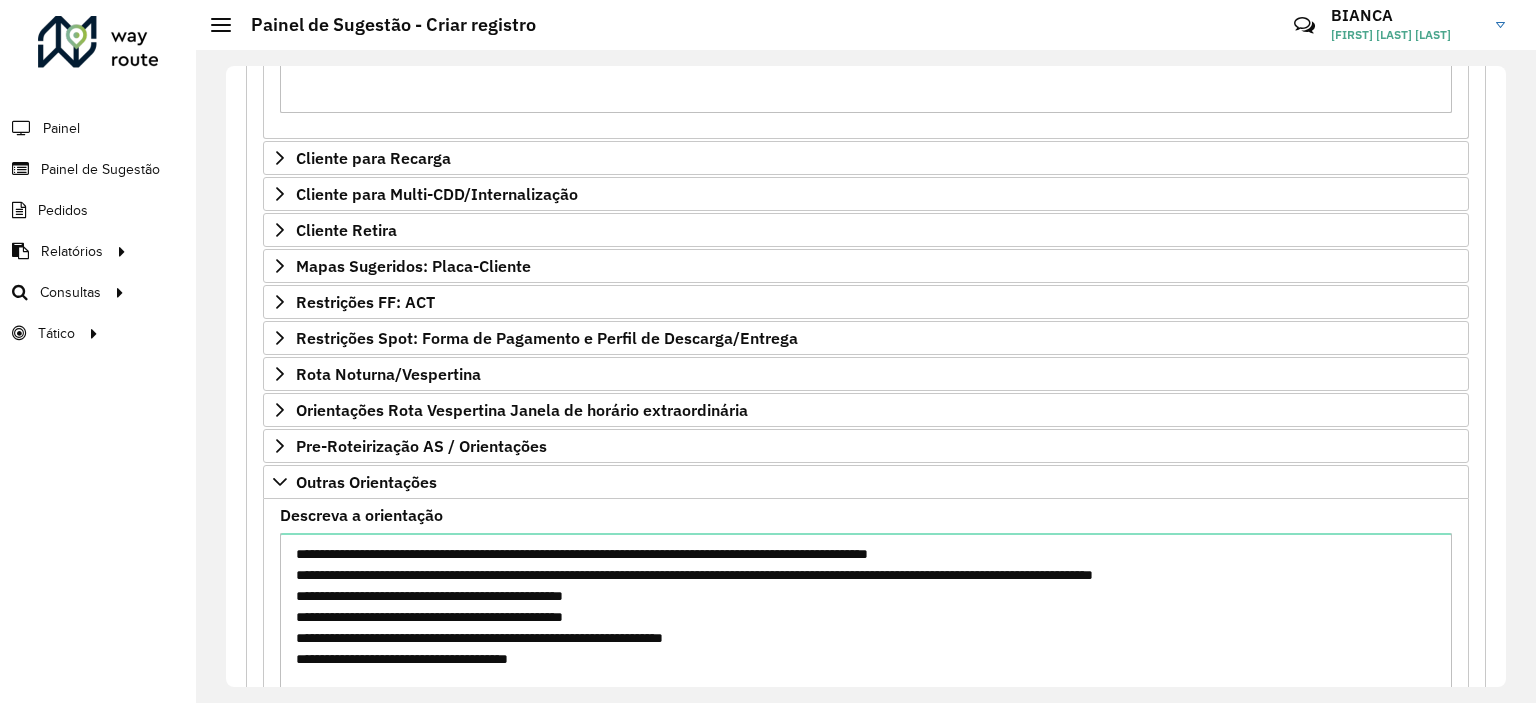 scroll, scrollTop: 850, scrollLeft: 0, axis: vertical 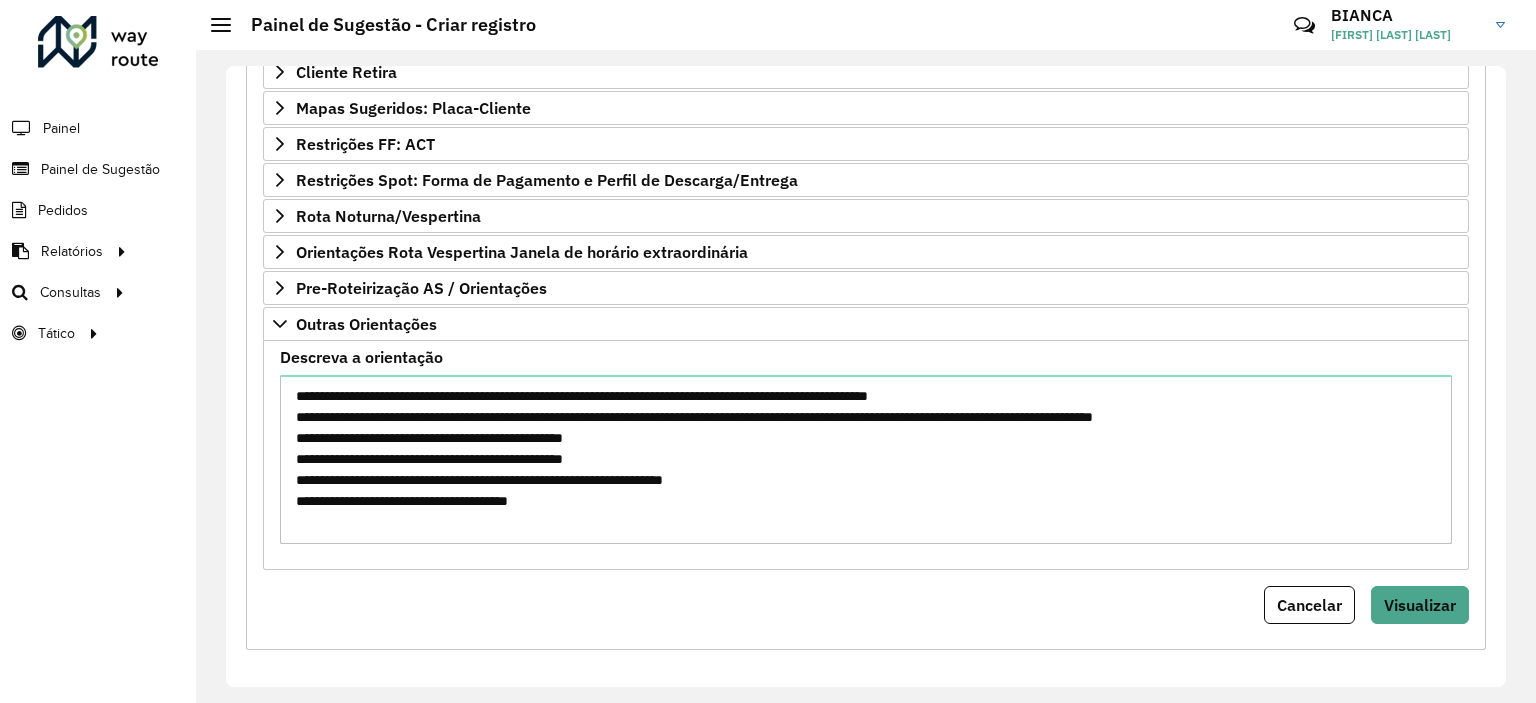 click on "Cancelar   Visualizar" at bounding box center (866, 605) 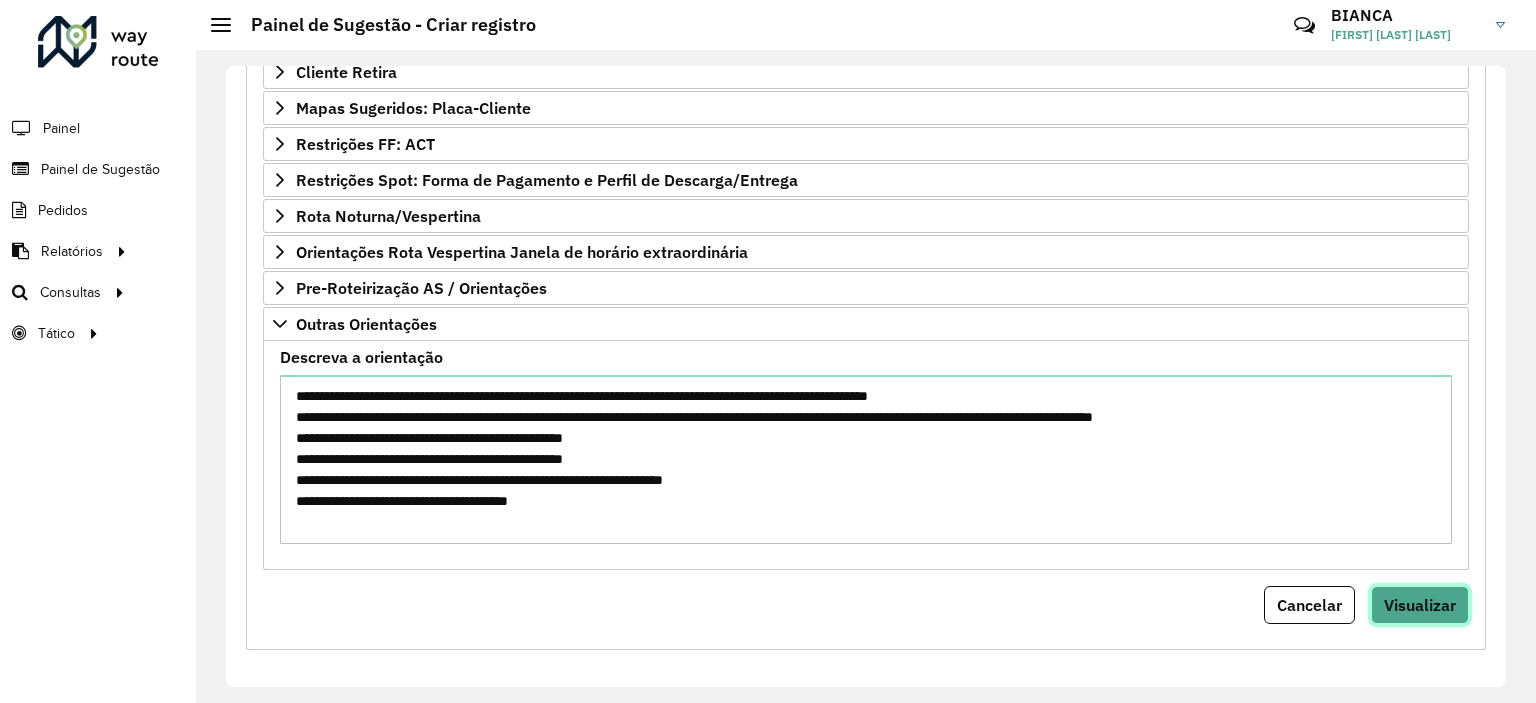 click on "Visualizar" at bounding box center (1420, 605) 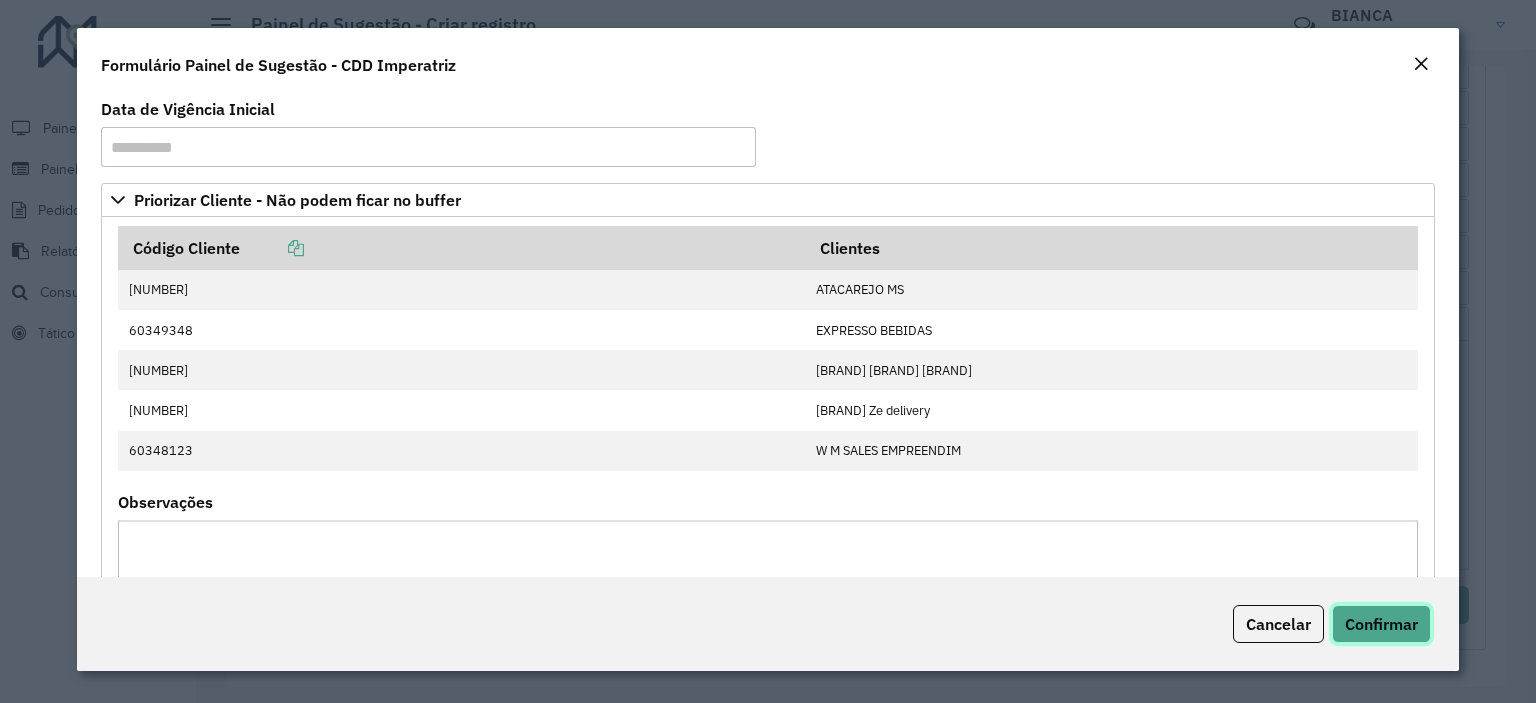click on "Confirmar" 